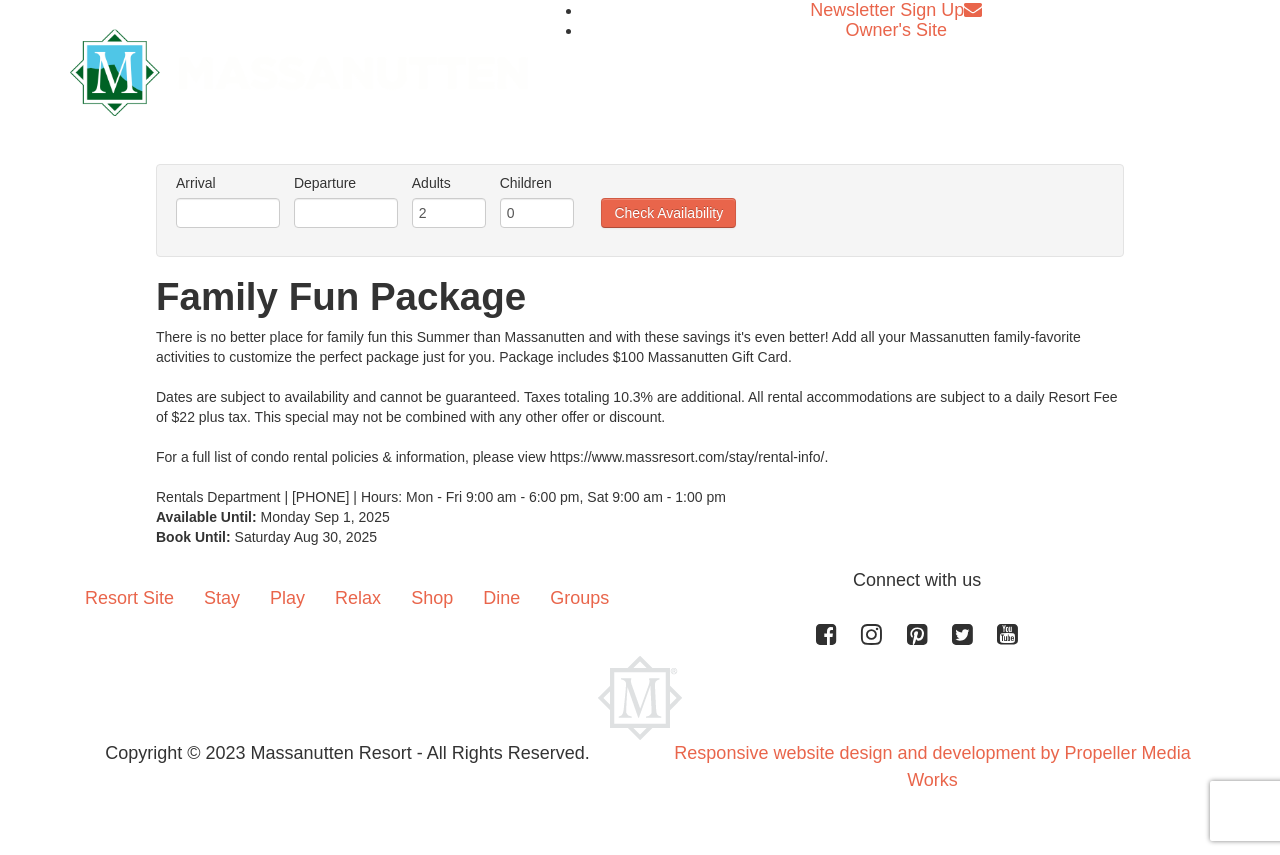 scroll, scrollTop: 0, scrollLeft: 0, axis: both 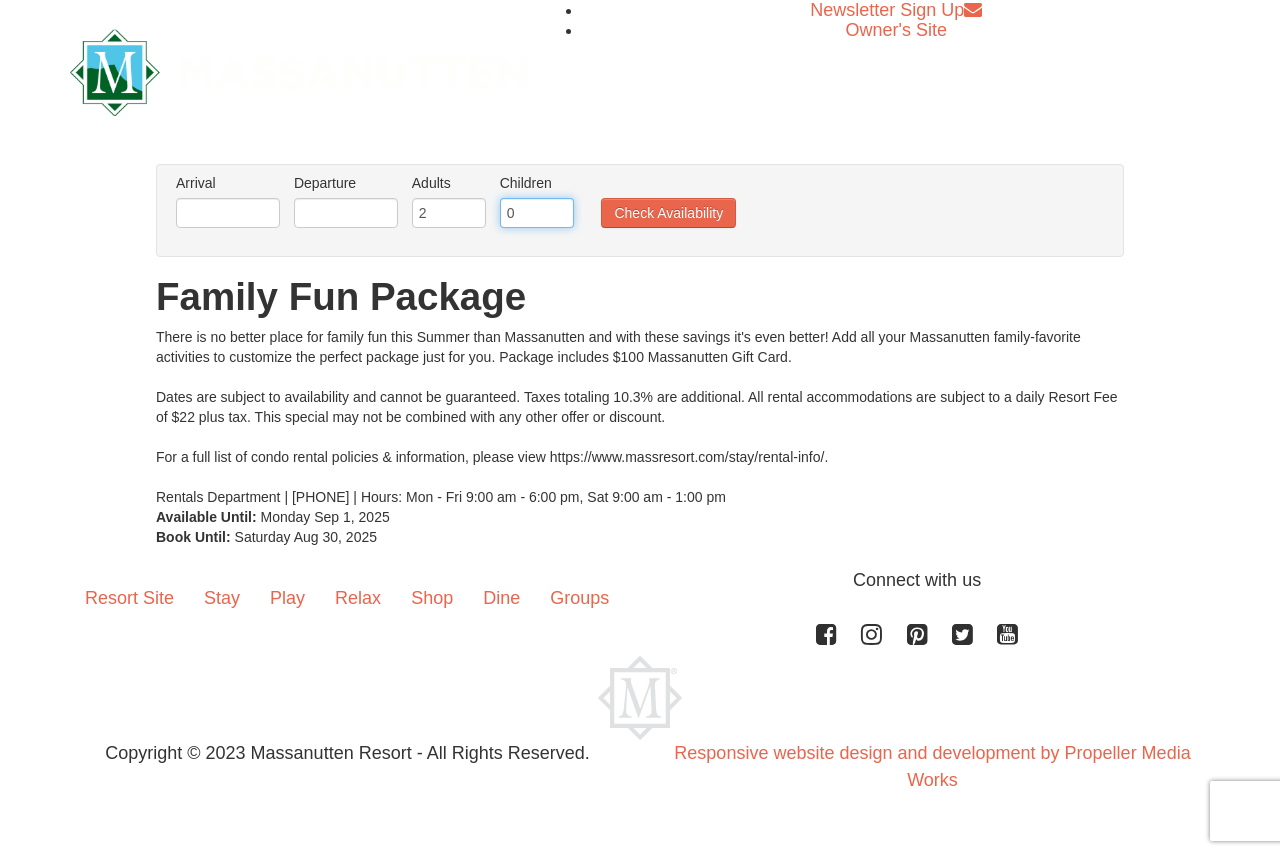 click on "0" at bounding box center (537, 213) 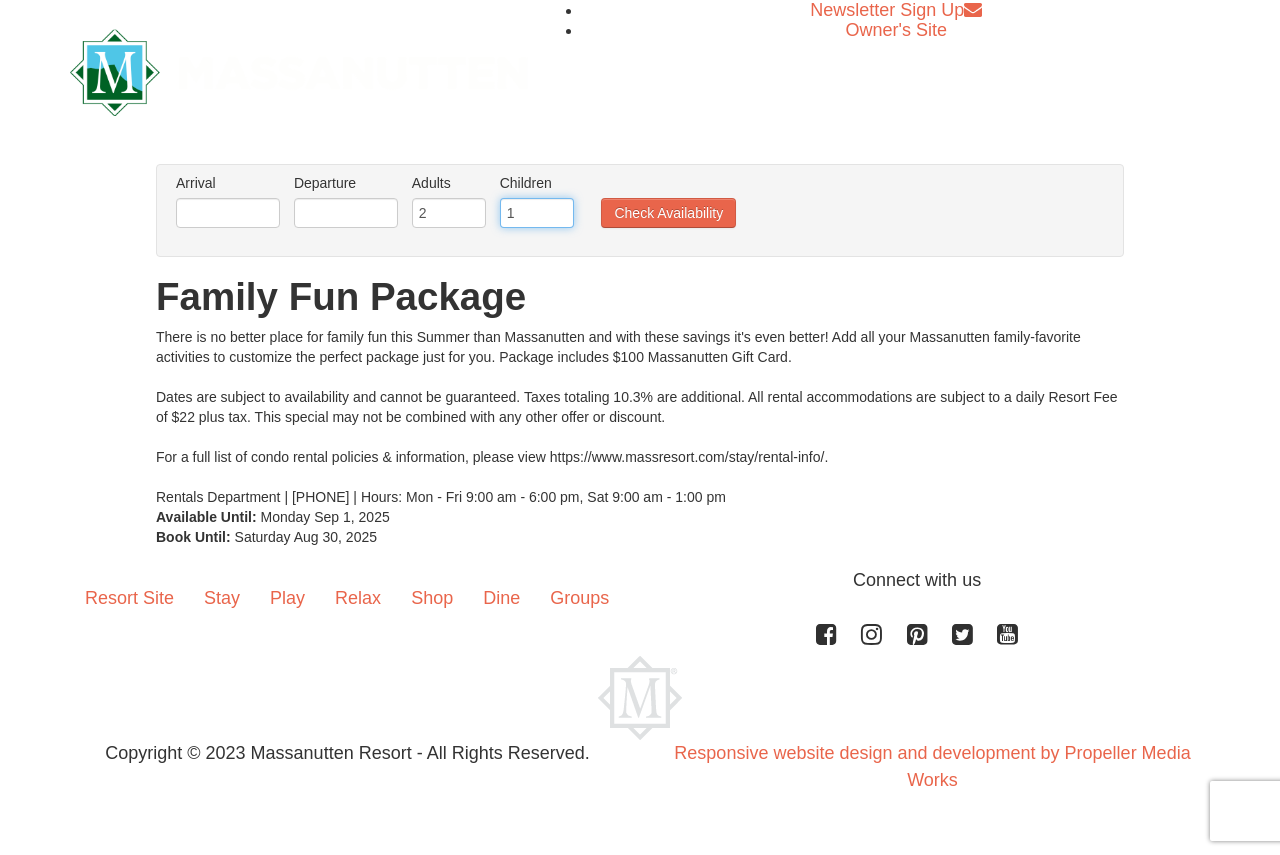 click on "1" at bounding box center (537, 213) 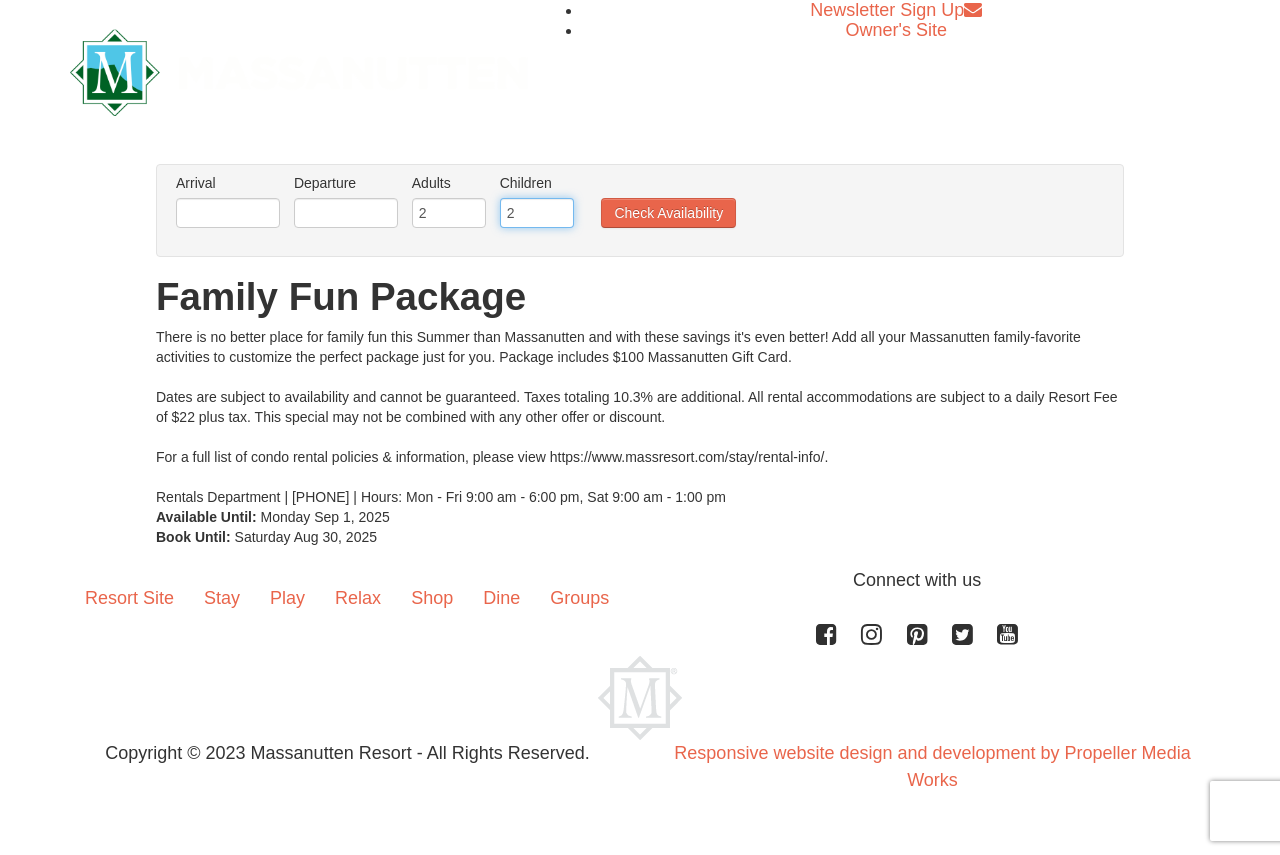 click on "2" at bounding box center [537, 213] 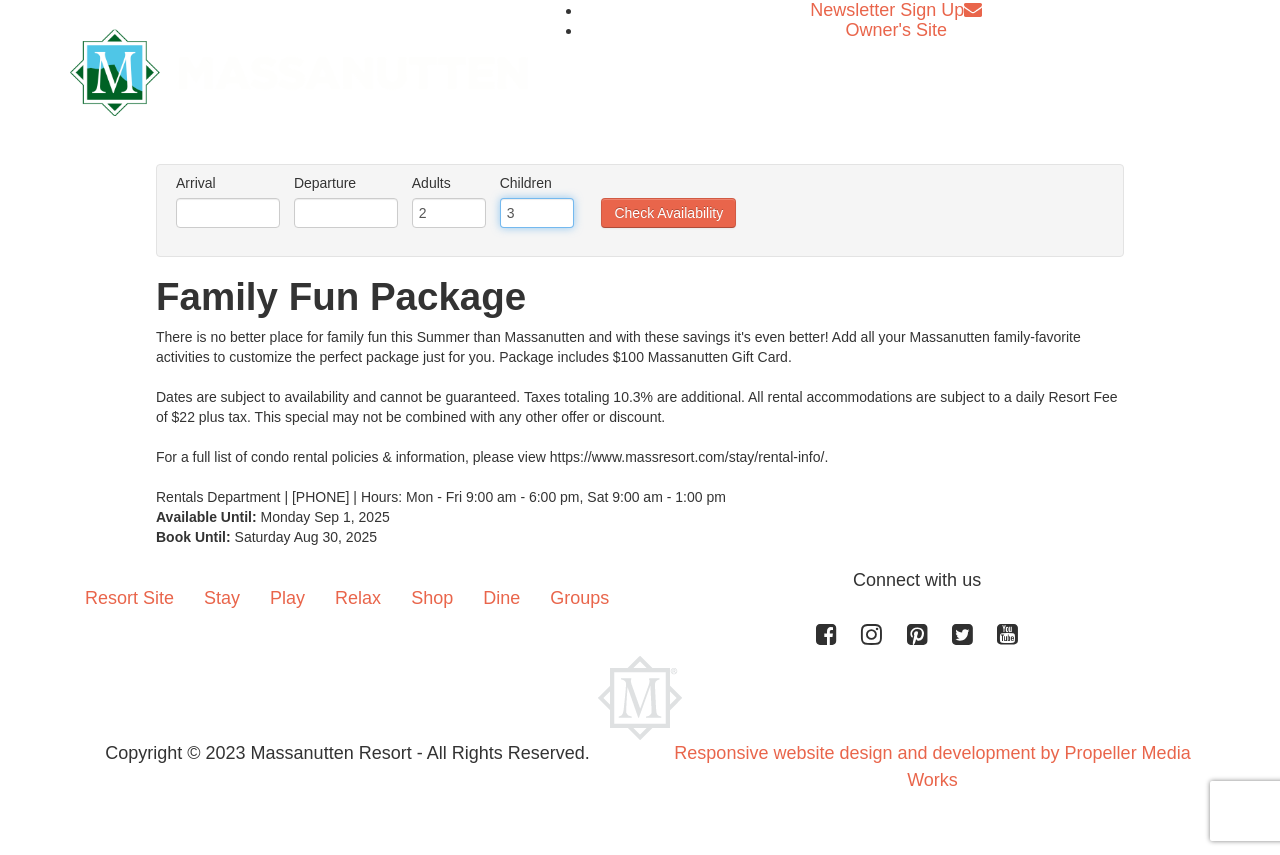 click on "3" at bounding box center [537, 213] 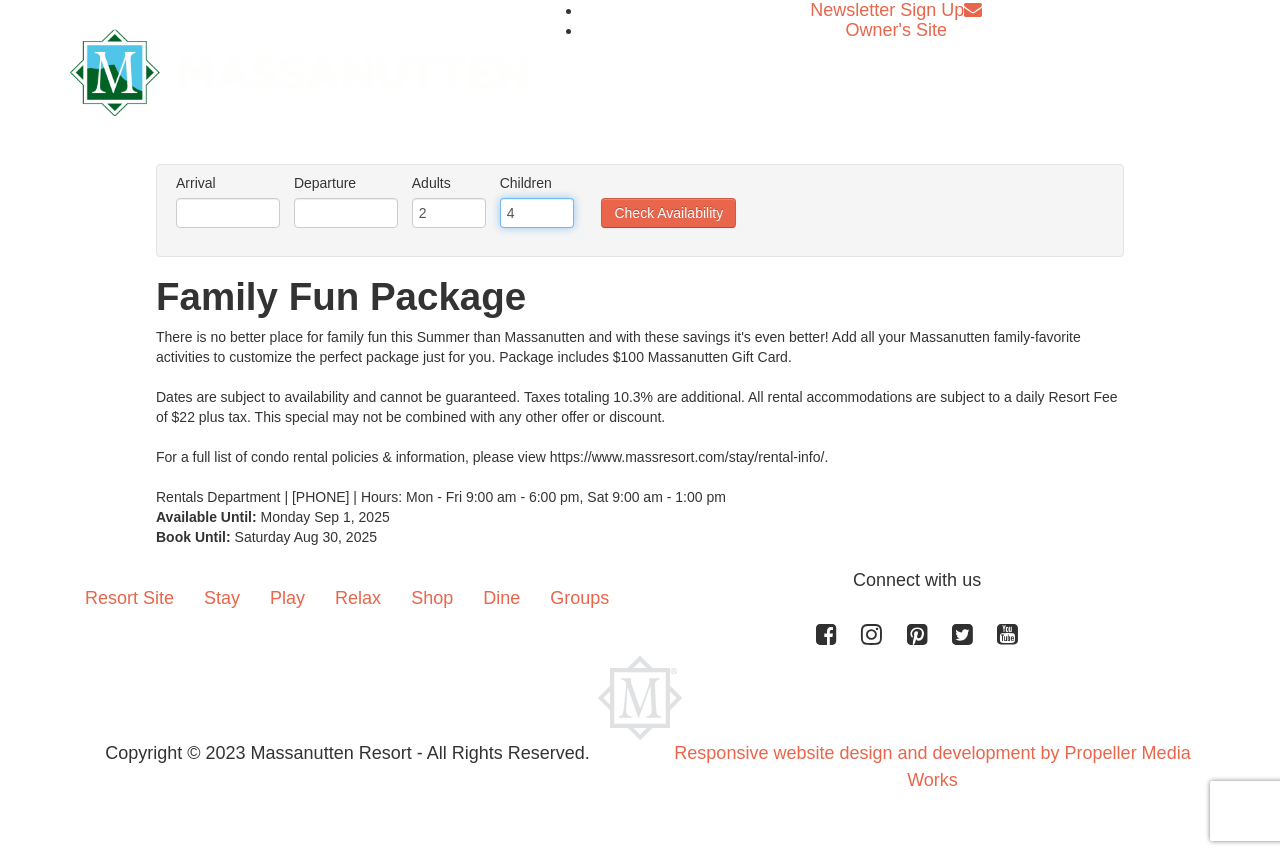 click on "4" at bounding box center (537, 213) 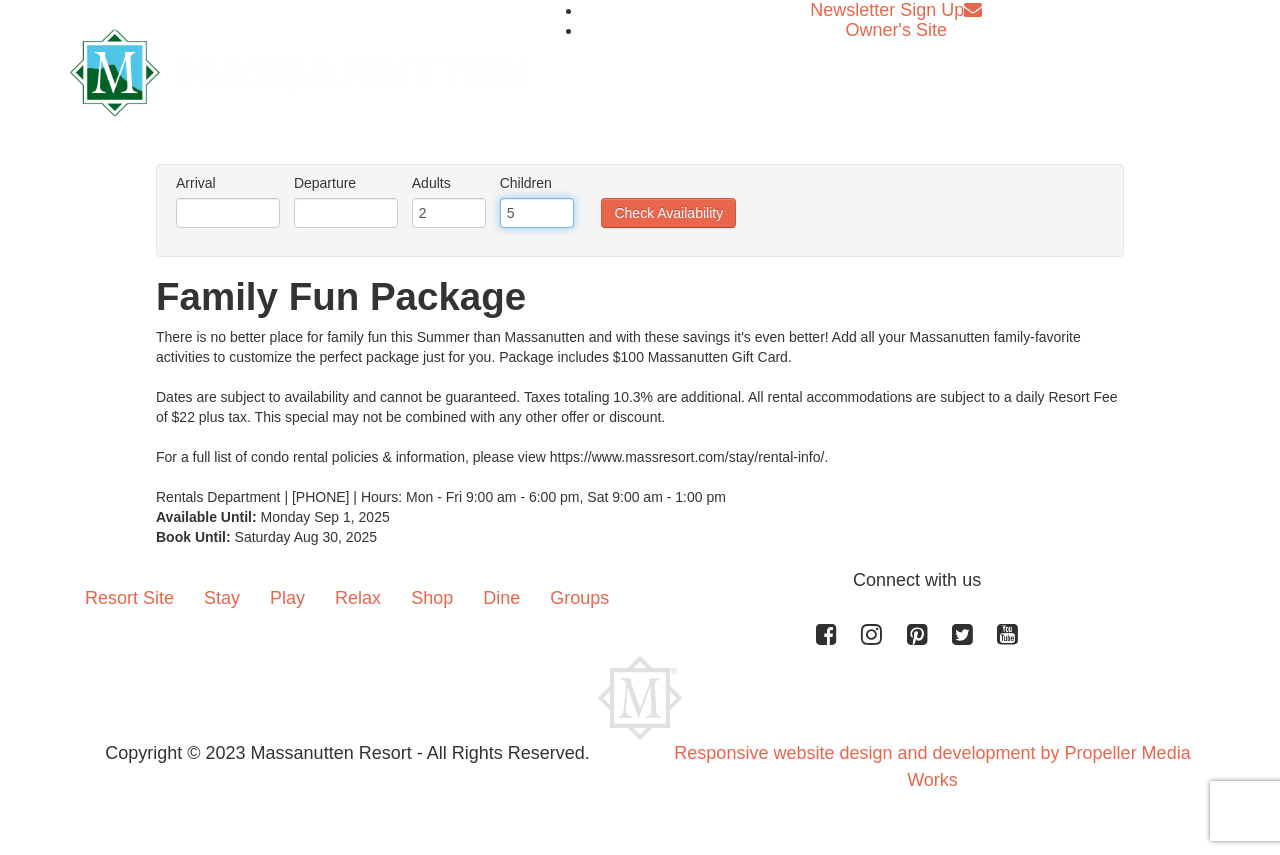 type on "5" 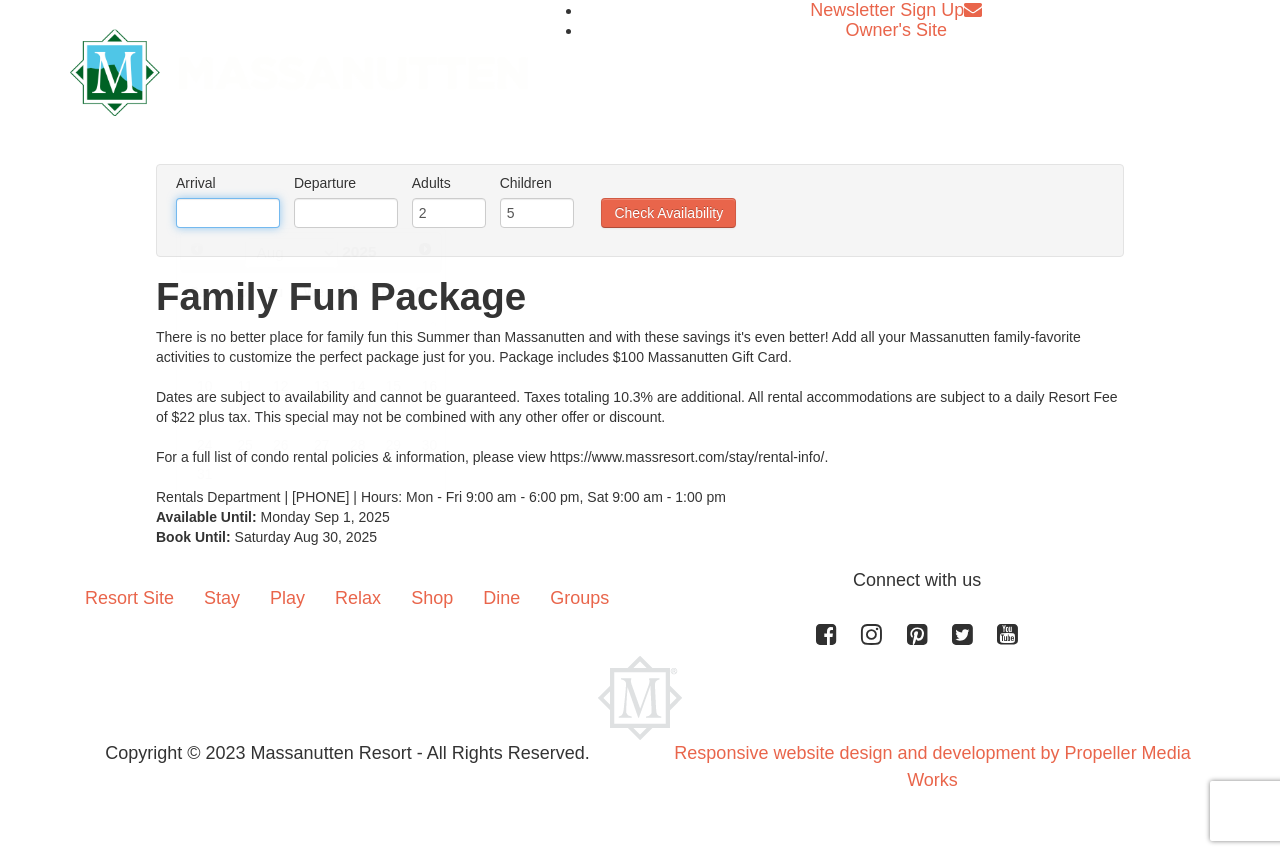 click at bounding box center (228, 213) 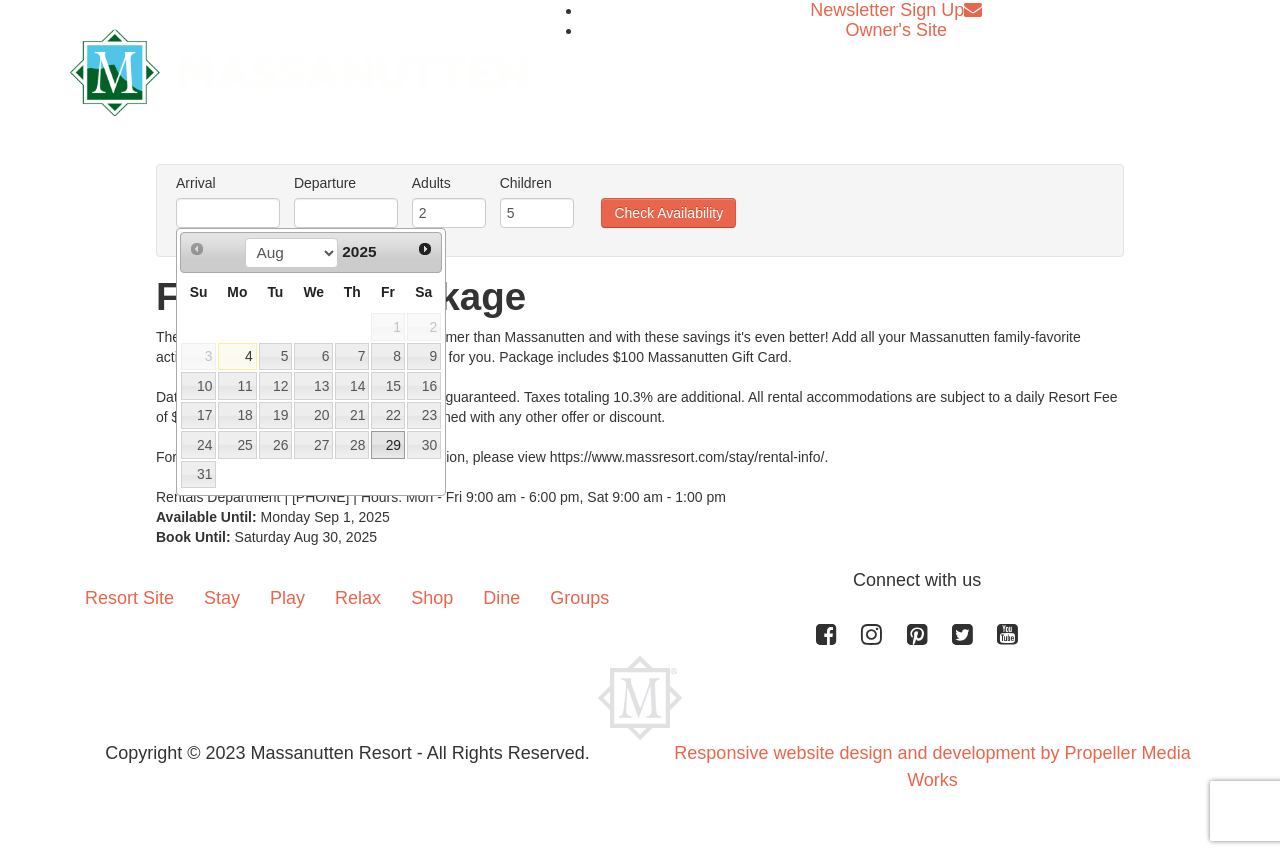 click on "29" at bounding box center [388, 445] 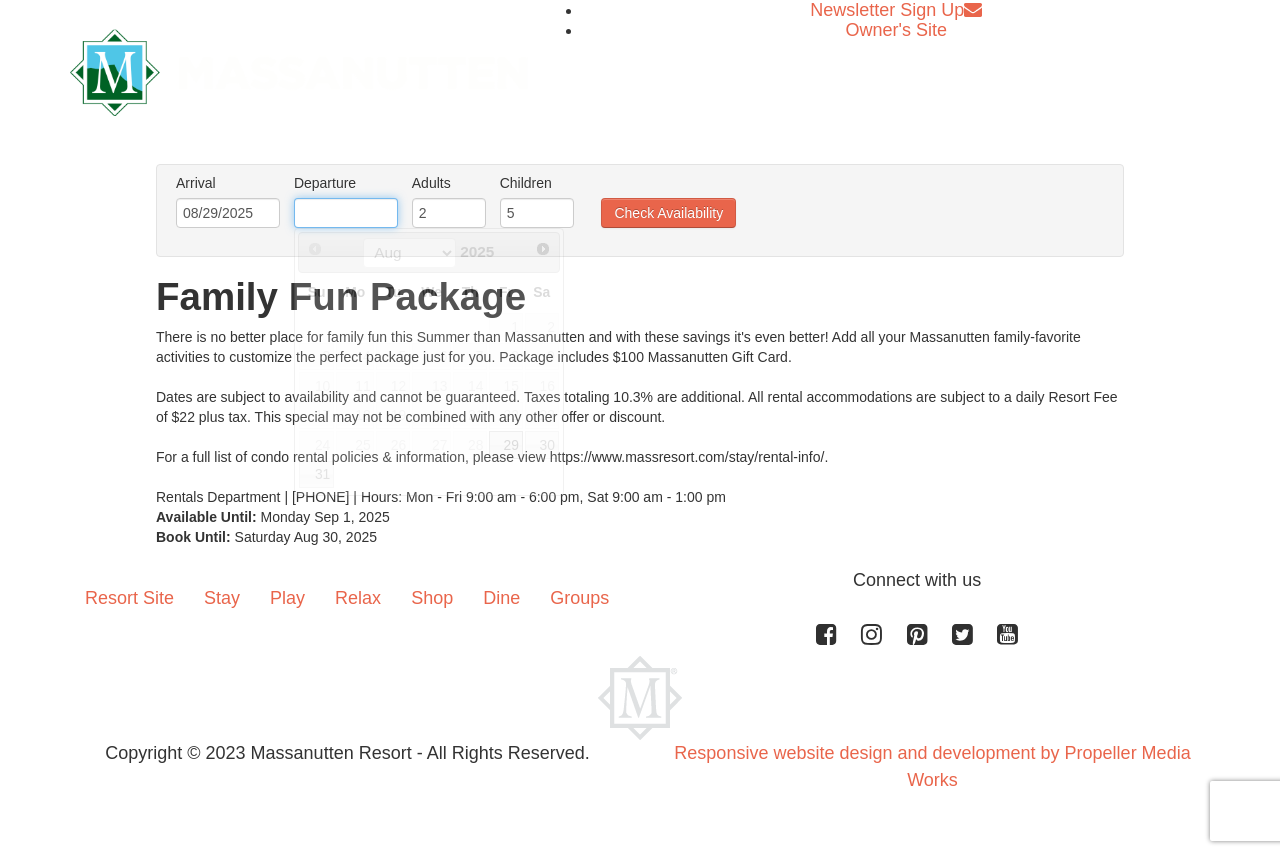 click at bounding box center (346, 213) 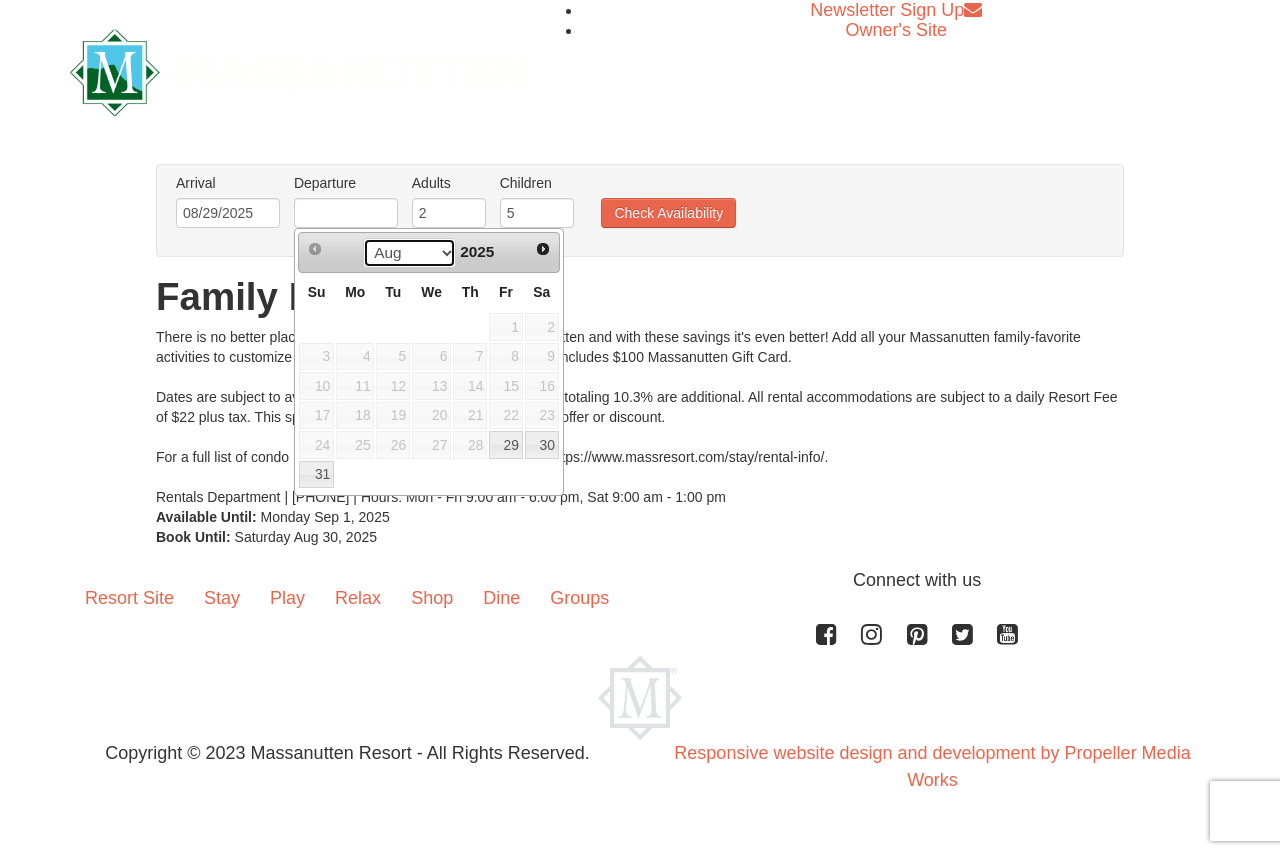 click on "Aug Sep" at bounding box center (409, 253) 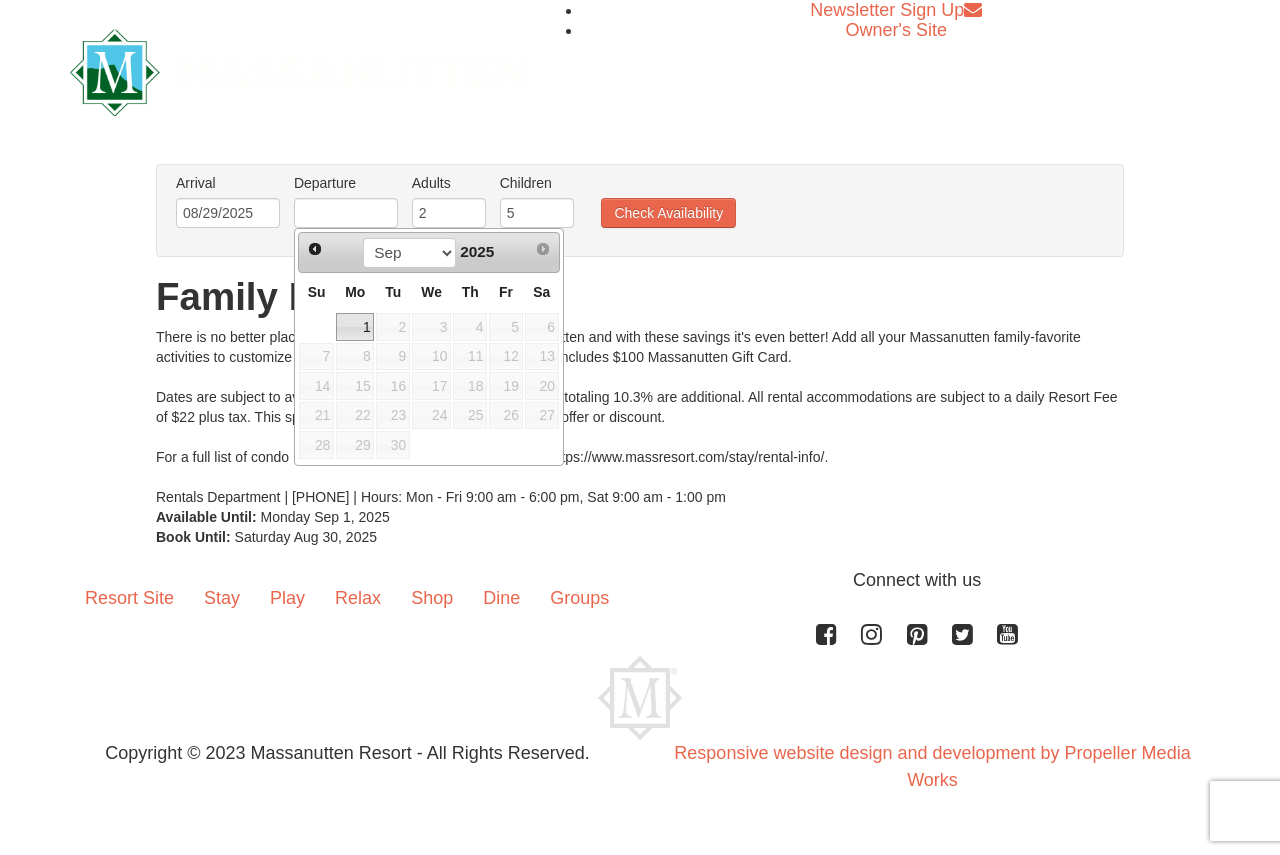 click on "1" at bounding box center (355, 327) 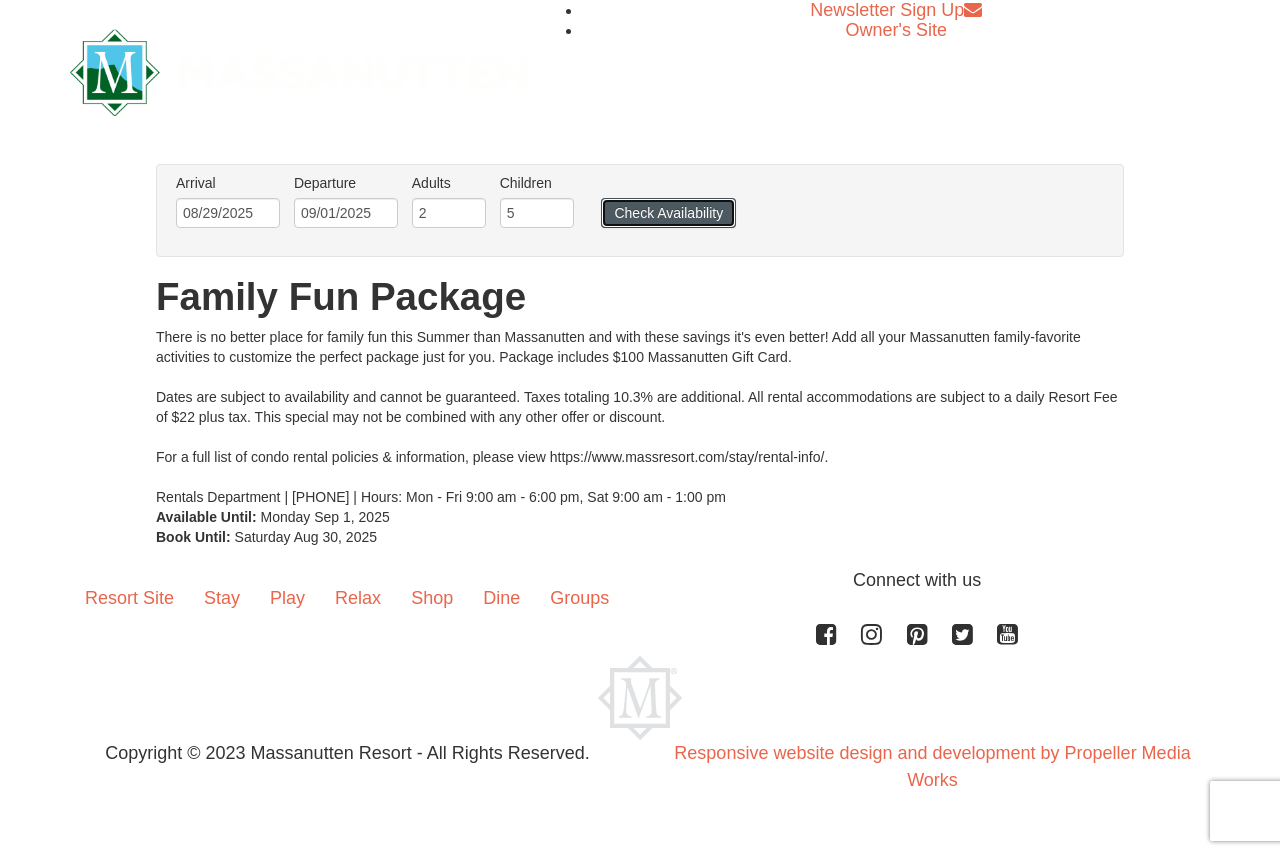 click on "Check Availability" at bounding box center [668, 213] 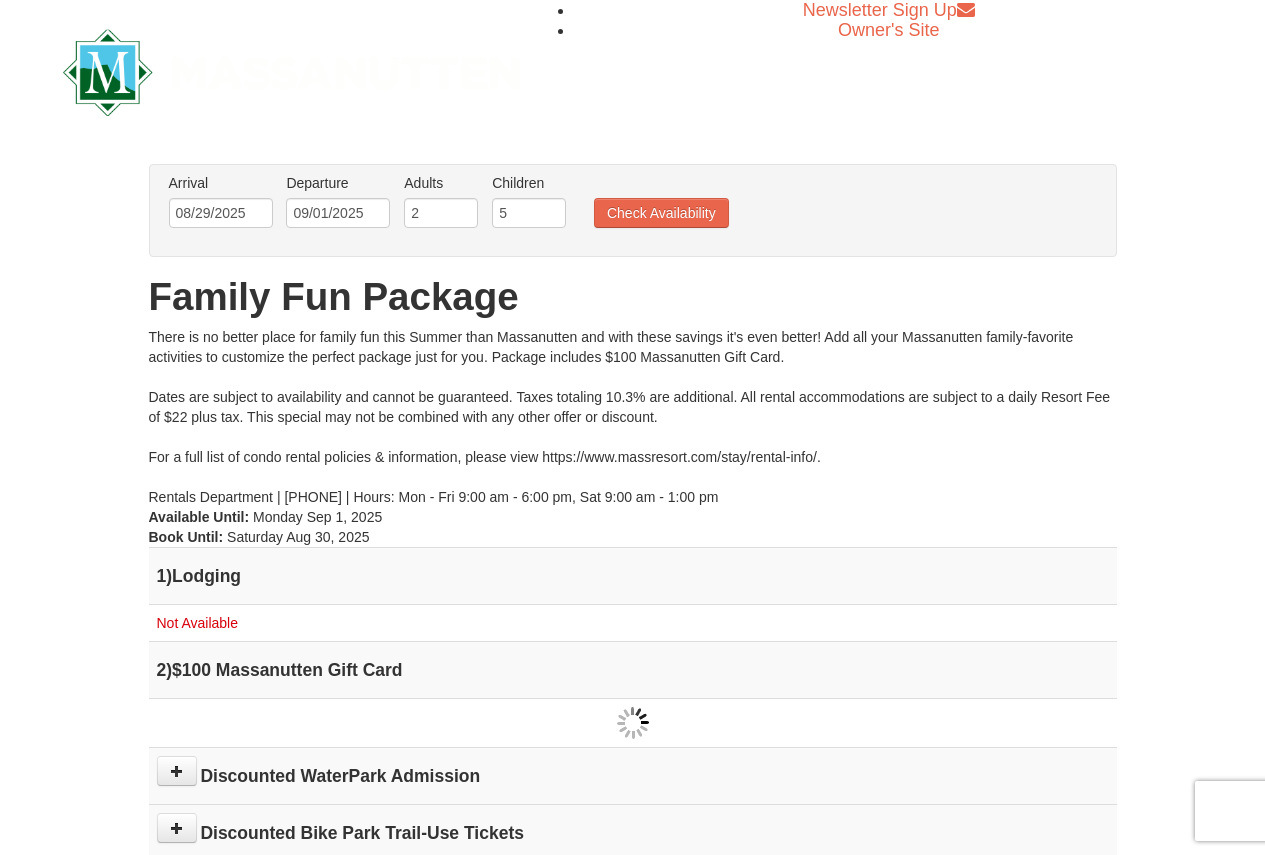 scroll, scrollTop: 0, scrollLeft: 0, axis: both 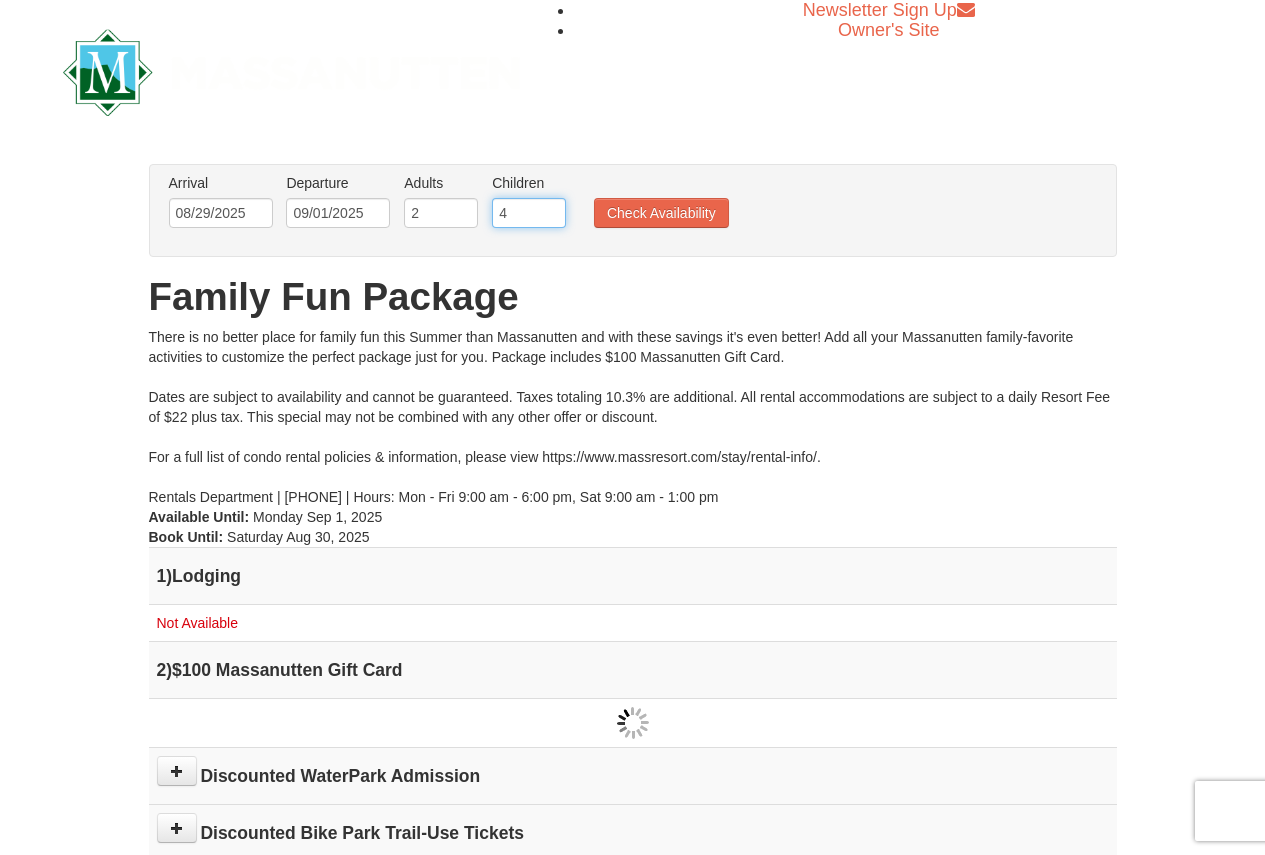 type on "4" 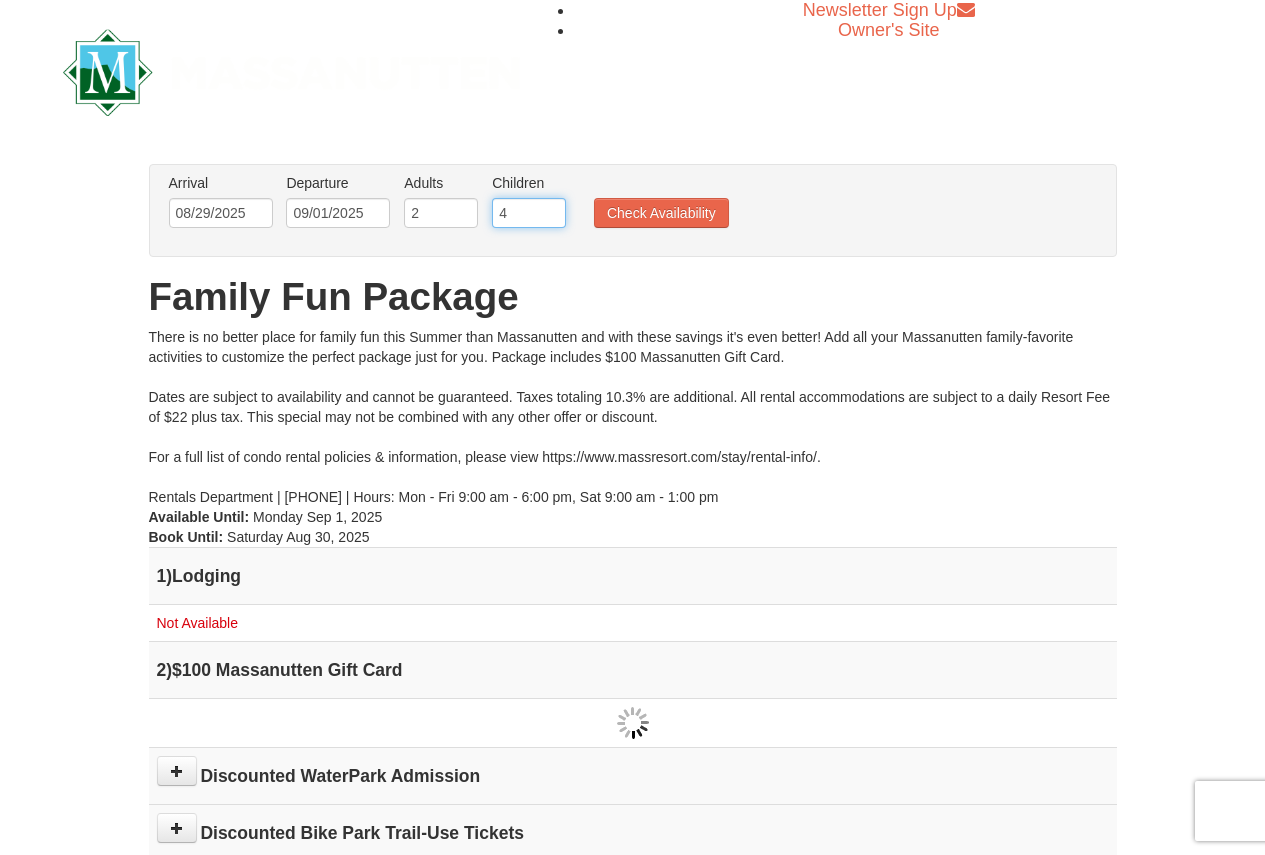 click on "4" at bounding box center (529, 213) 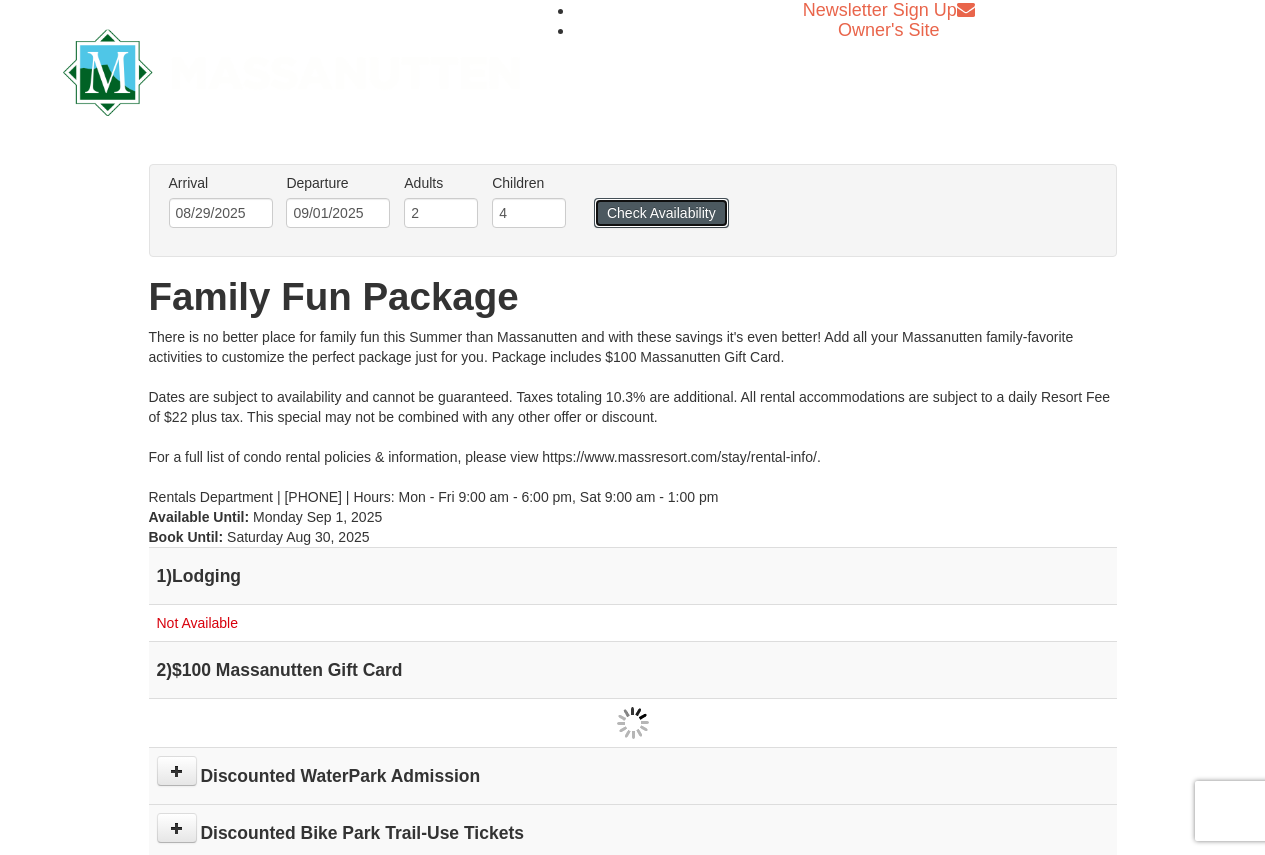 click on "Check Availability" at bounding box center (661, 213) 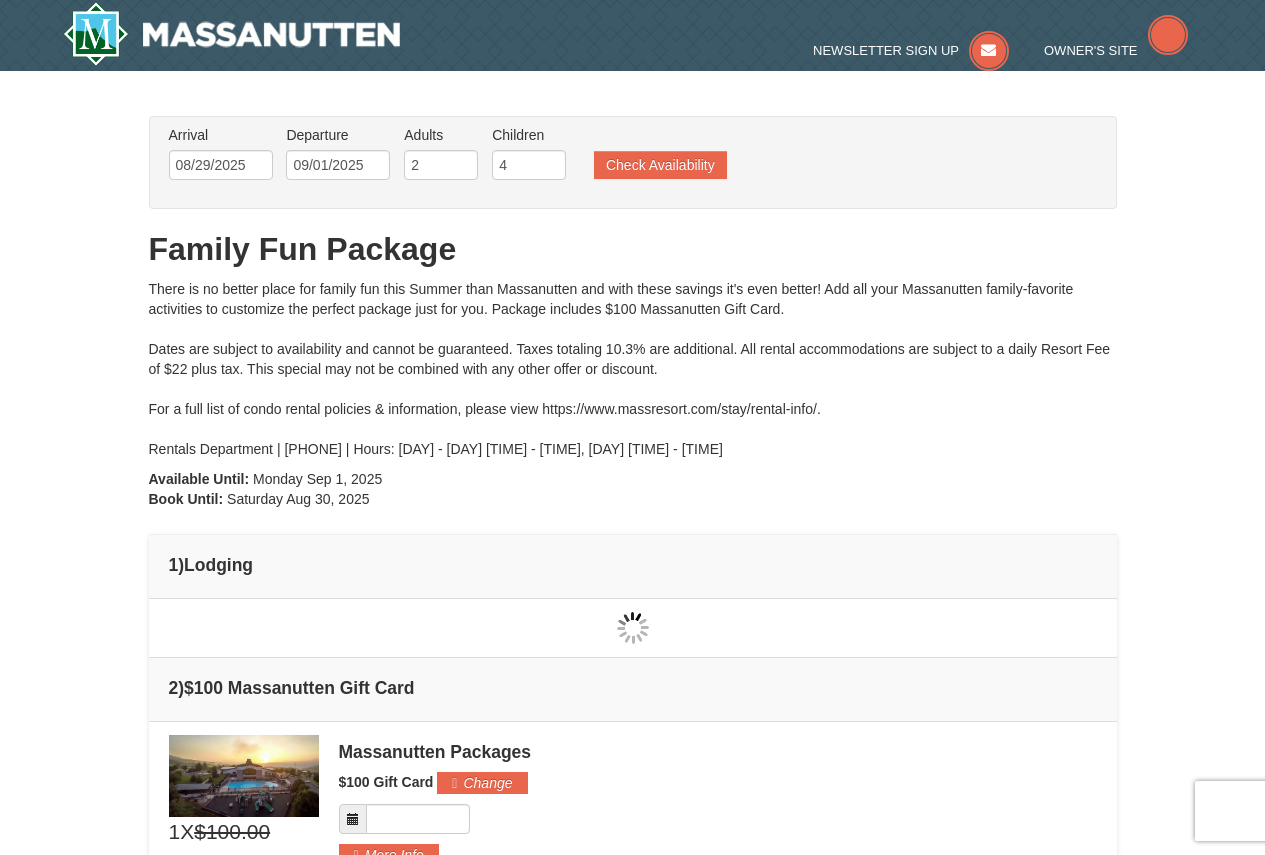 type on "08/29/2025" 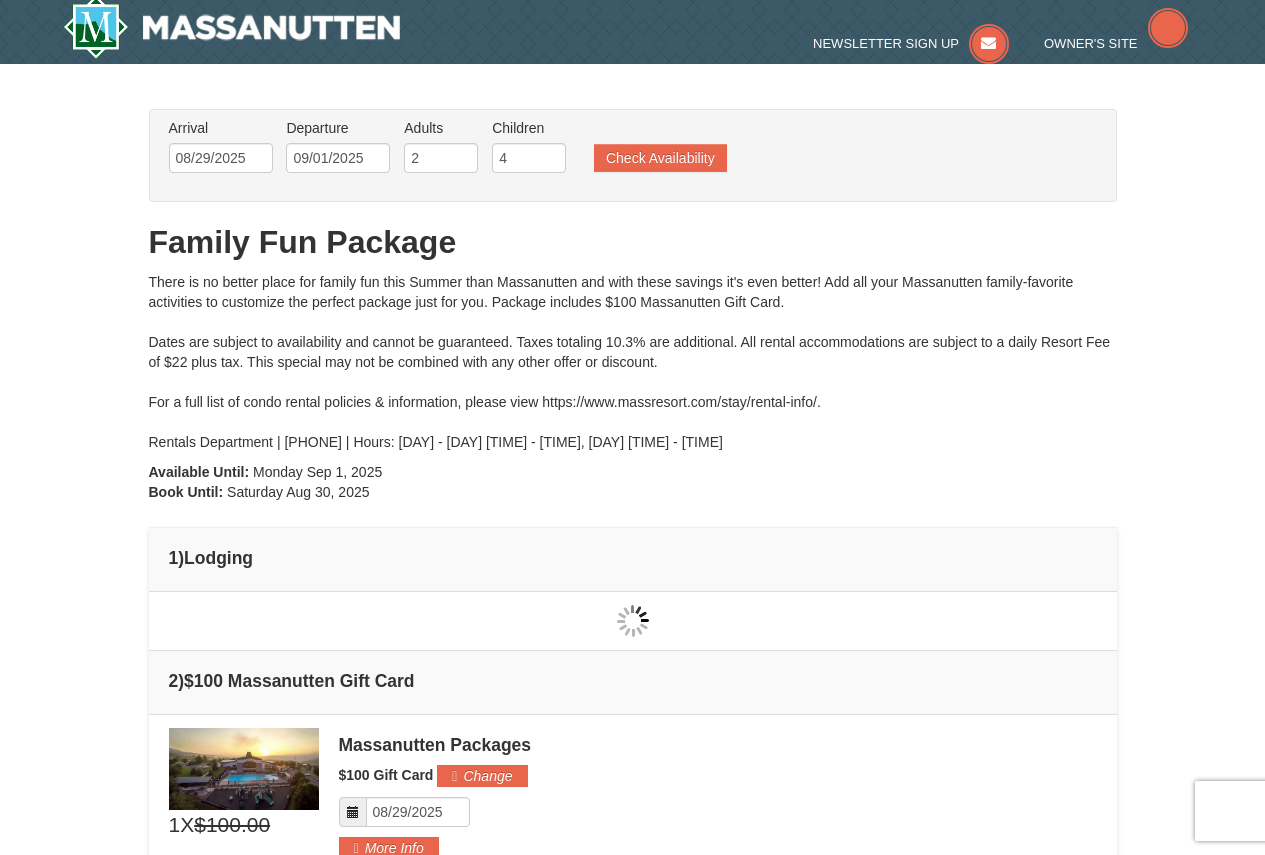 scroll, scrollTop: 50, scrollLeft: 0, axis: vertical 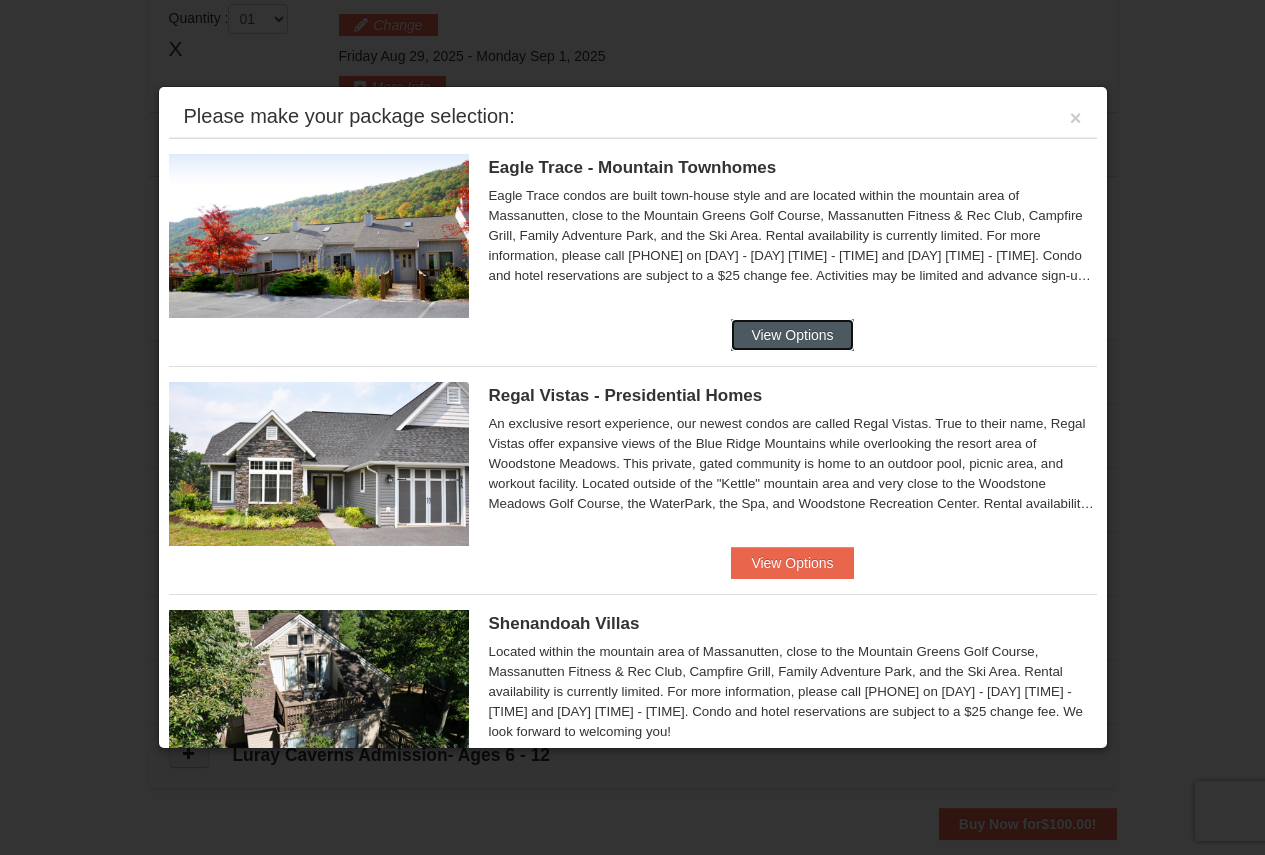 click on "View Options" at bounding box center [792, 335] 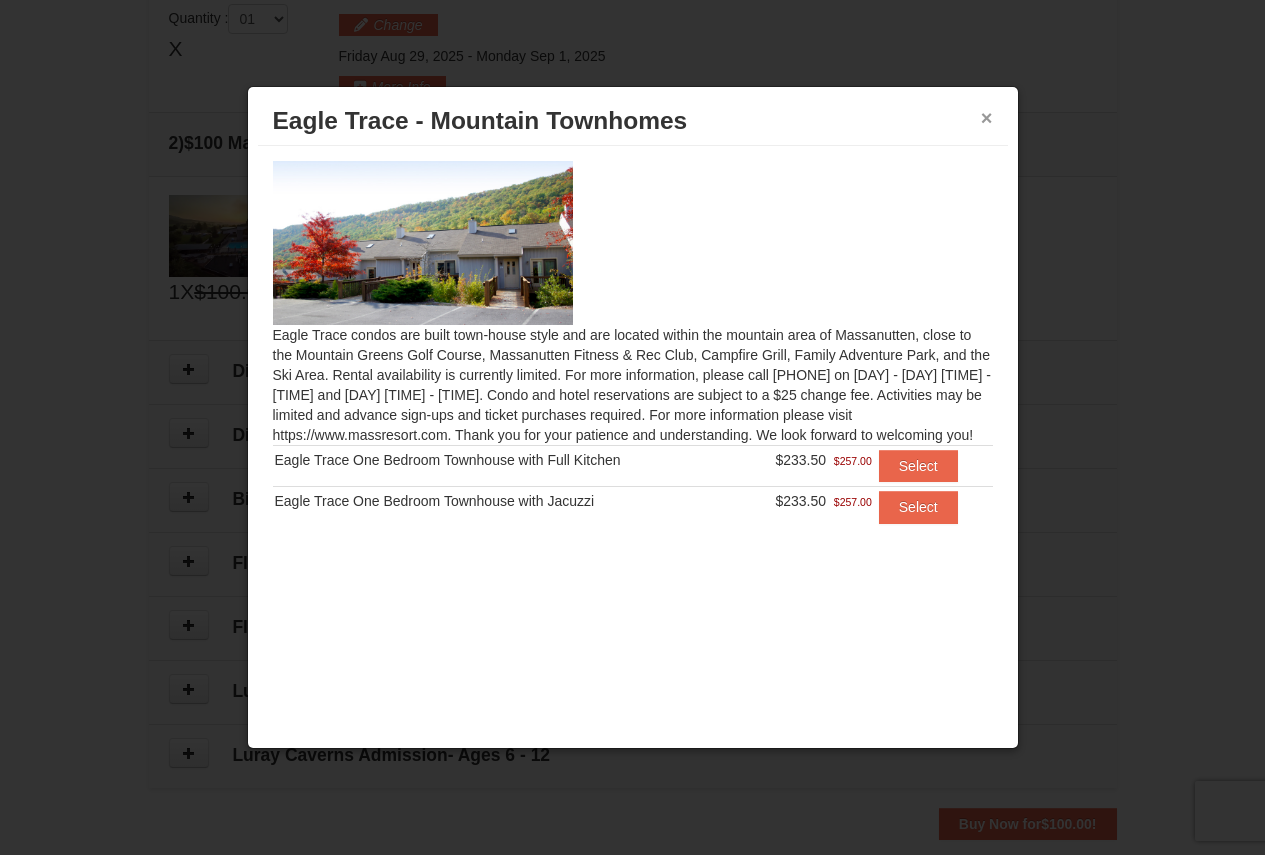 click on "×" at bounding box center (987, 118) 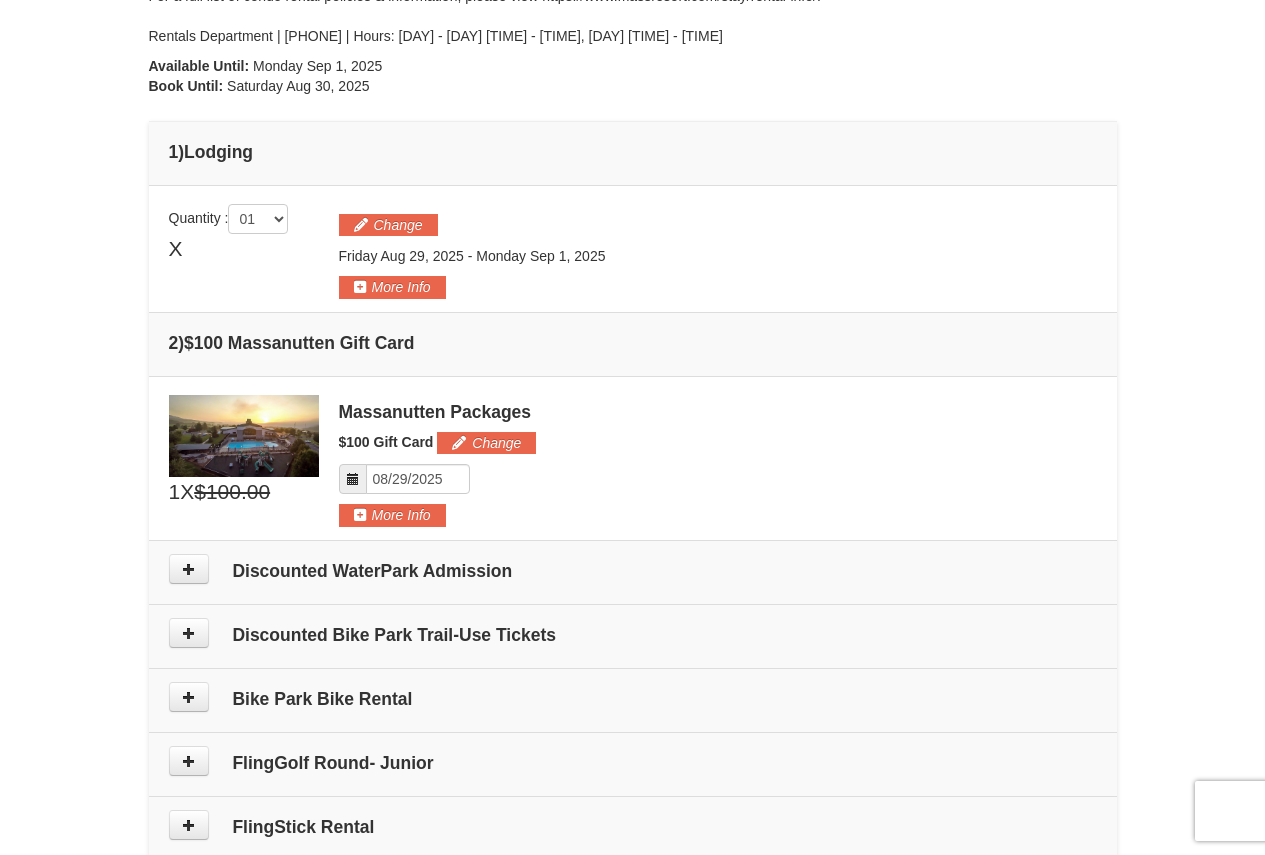 scroll, scrollTop: 312, scrollLeft: 0, axis: vertical 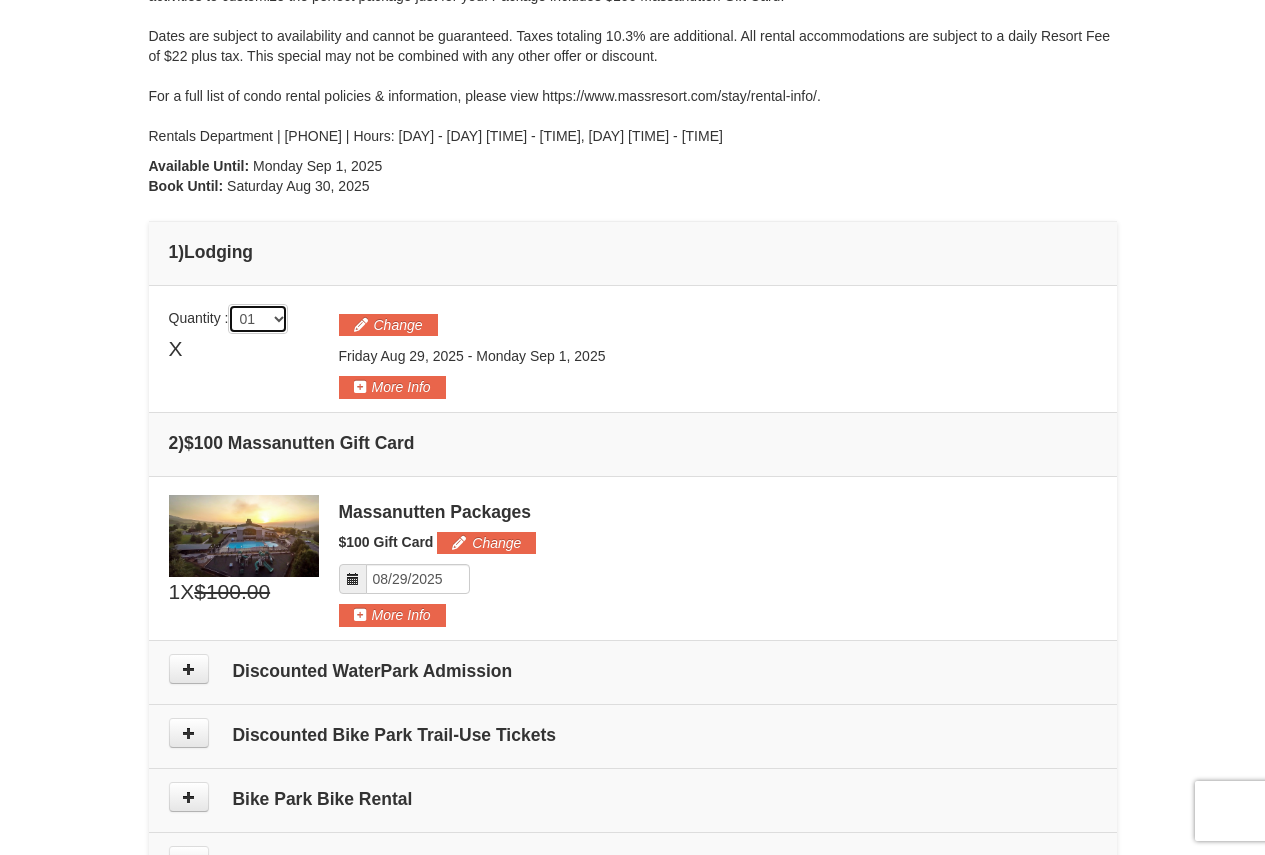 click on "01
02
03
04
05" at bounding box center (258, 319) 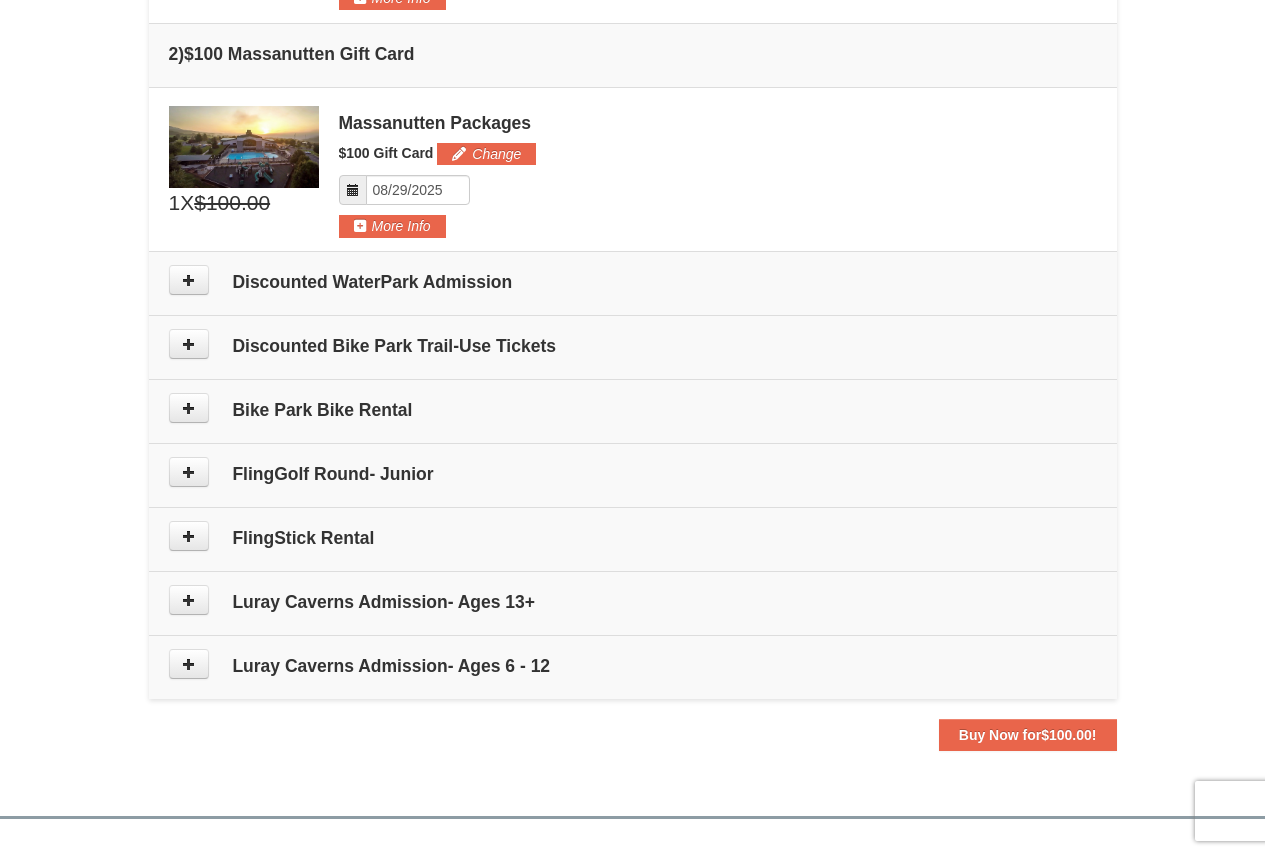 scroll, scrollTop: 712, scrollLeft: 0, axis: vertical 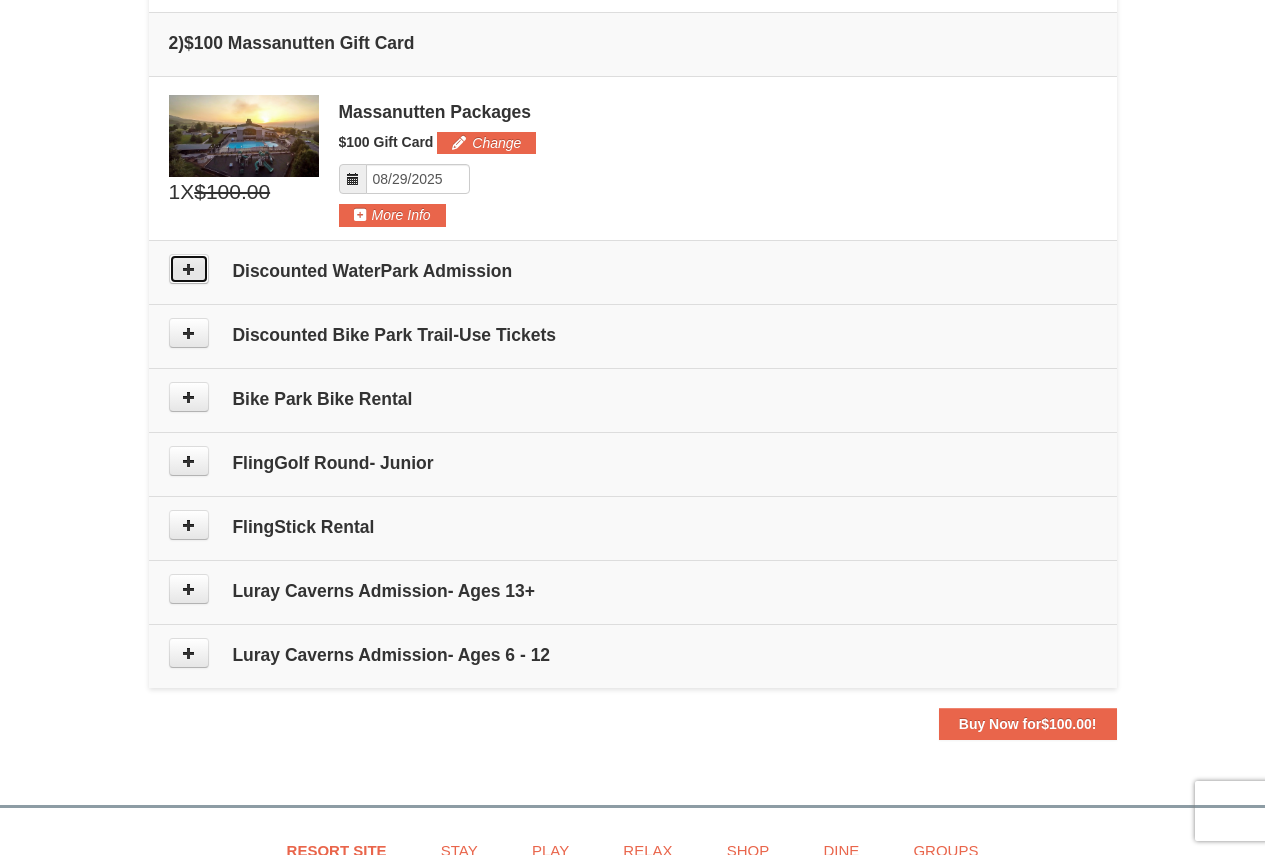 click at bounding box center (189, 269) 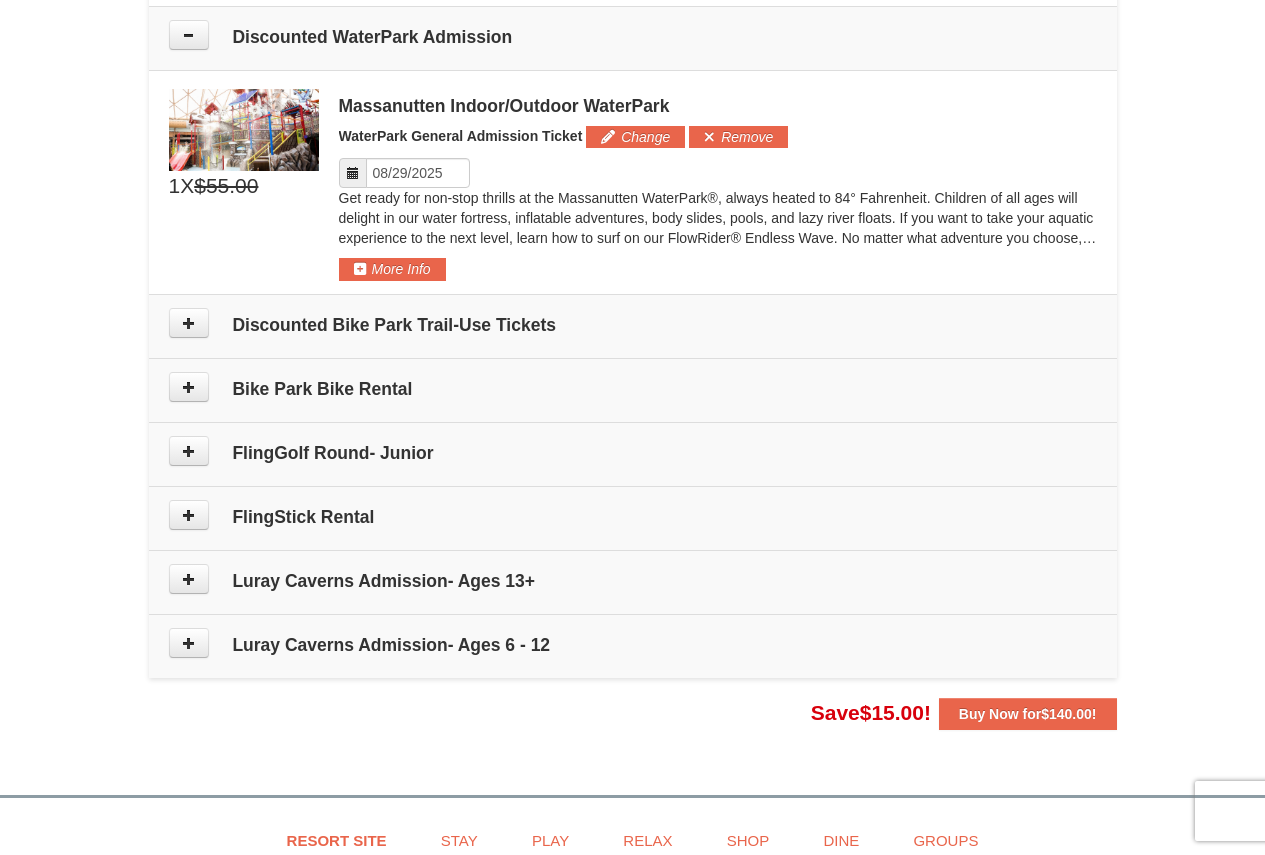 scroll, scrollTop: 952, scrollLeft: 0, axis: vertical 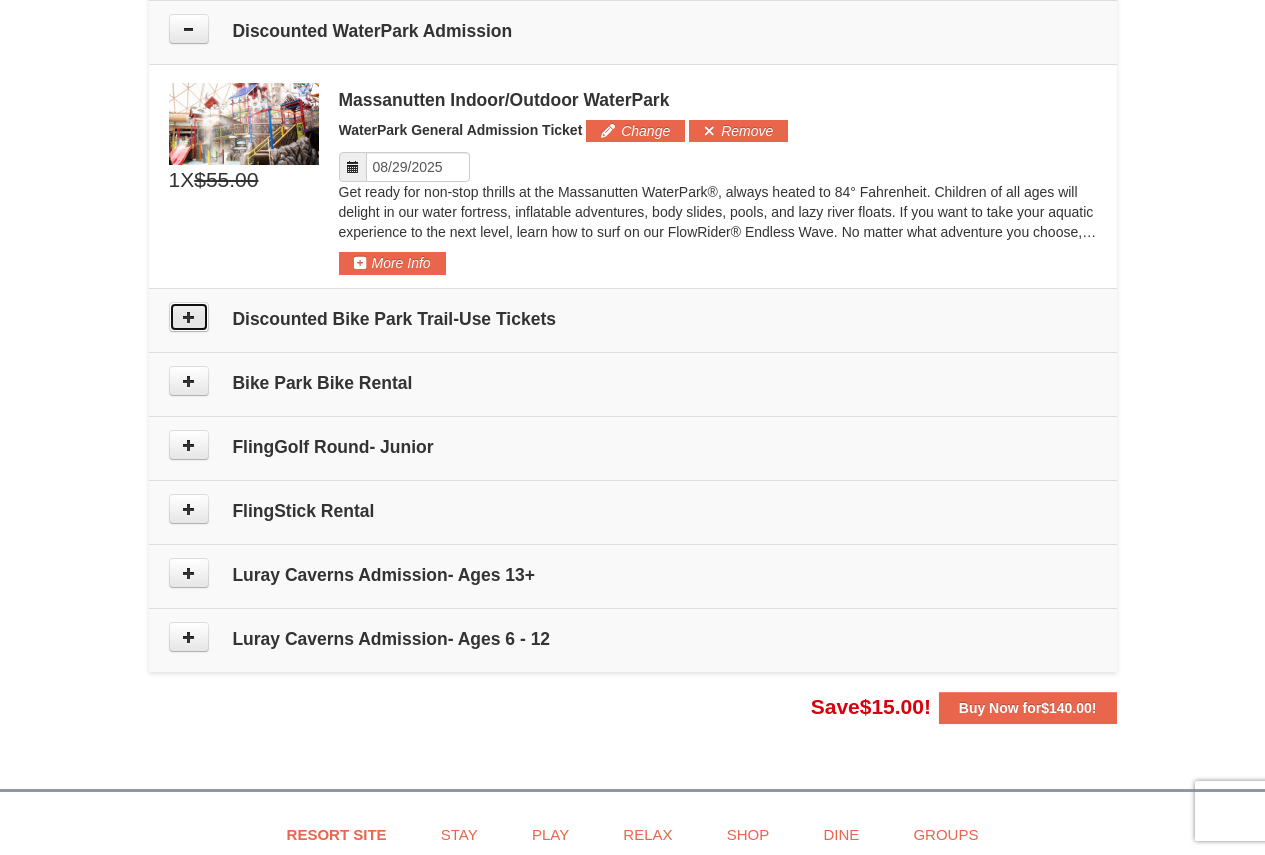 click at bounding box center (189, 317) 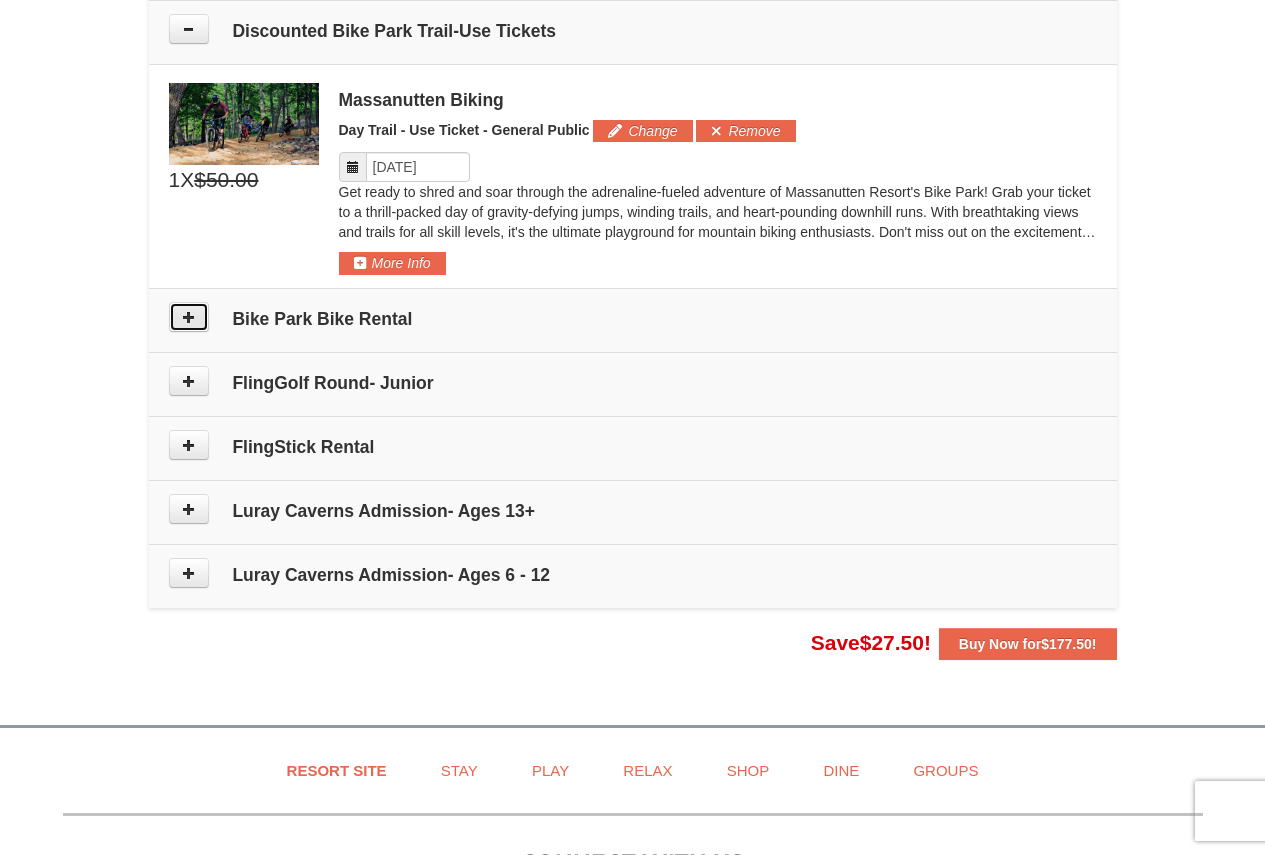 click at bounding box center (189, 317) 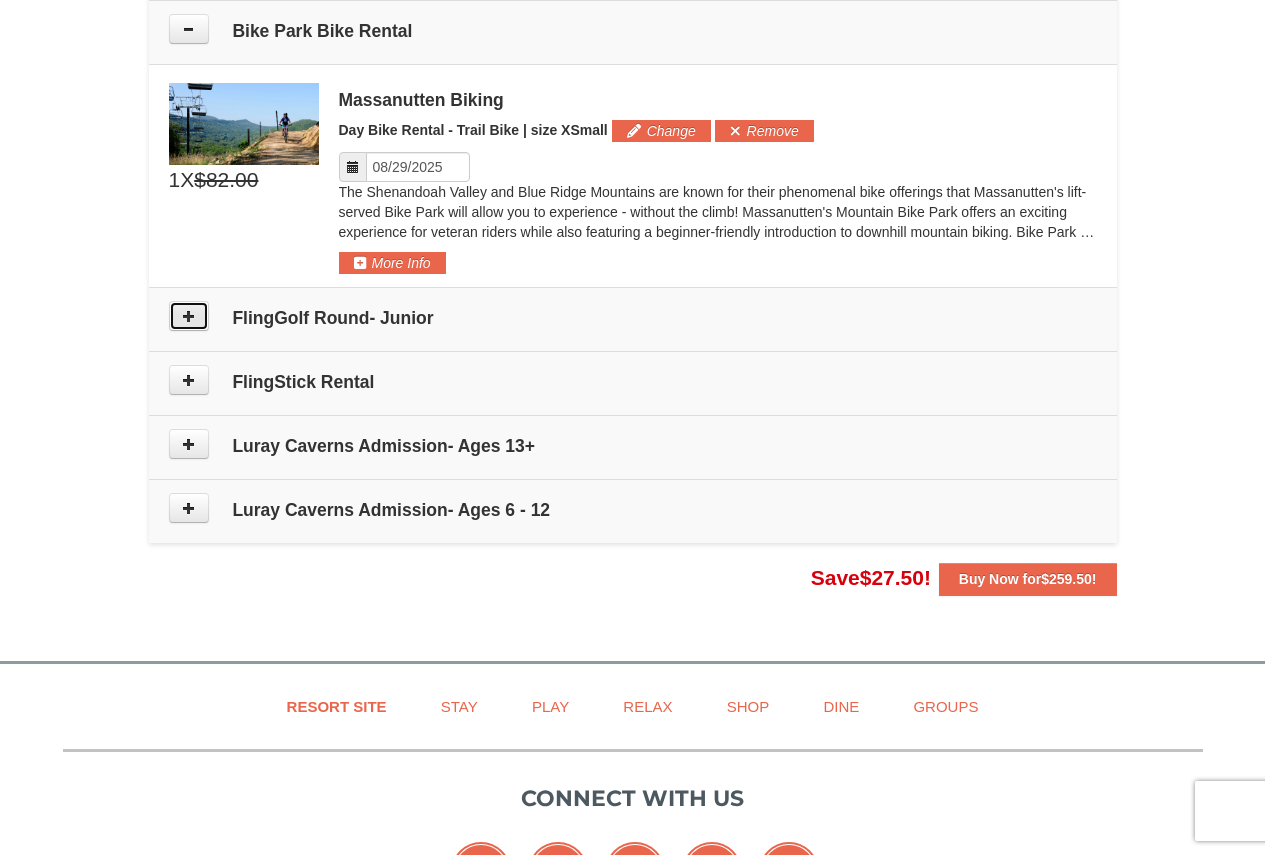 click at bounding box center (189, 316) 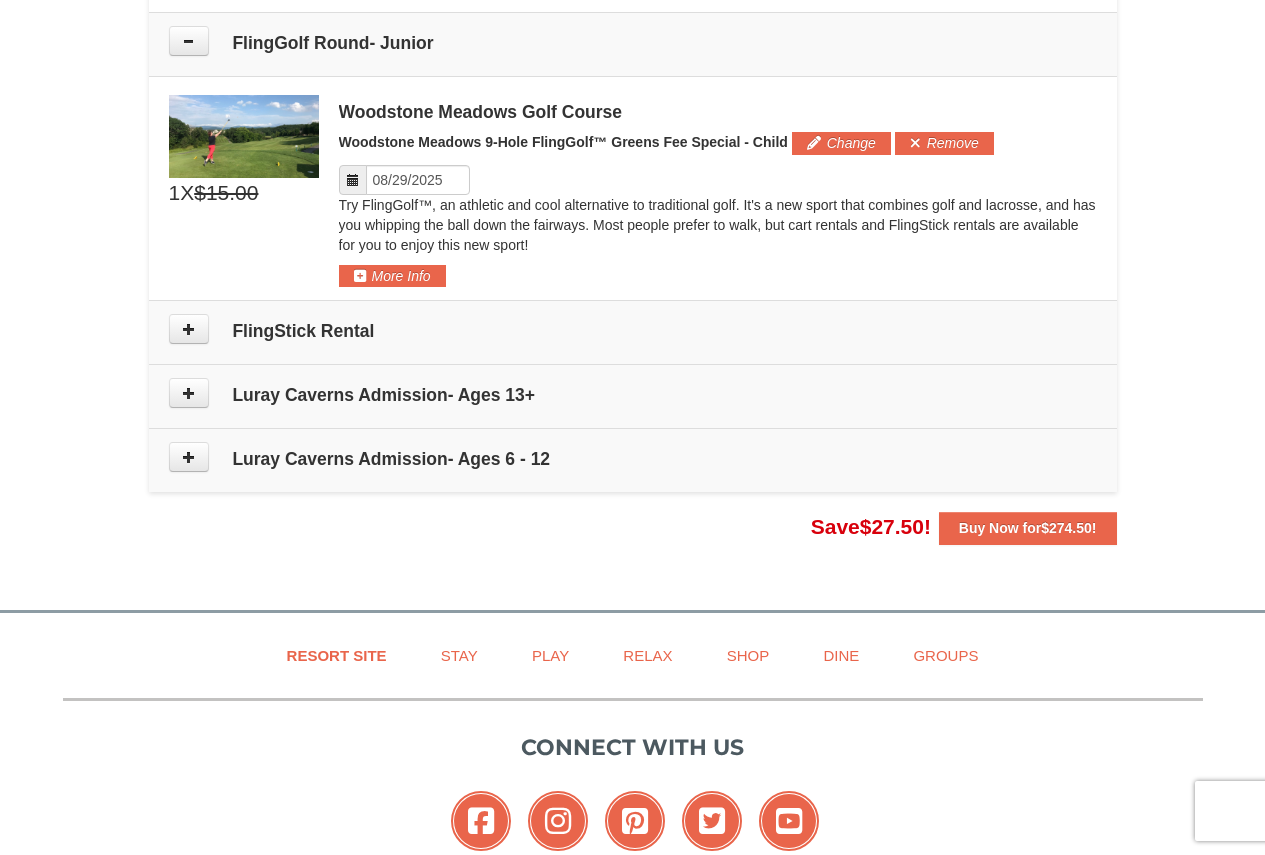 scroll, scrollTop: 1816, scrollLeft: 0, axis: vertical 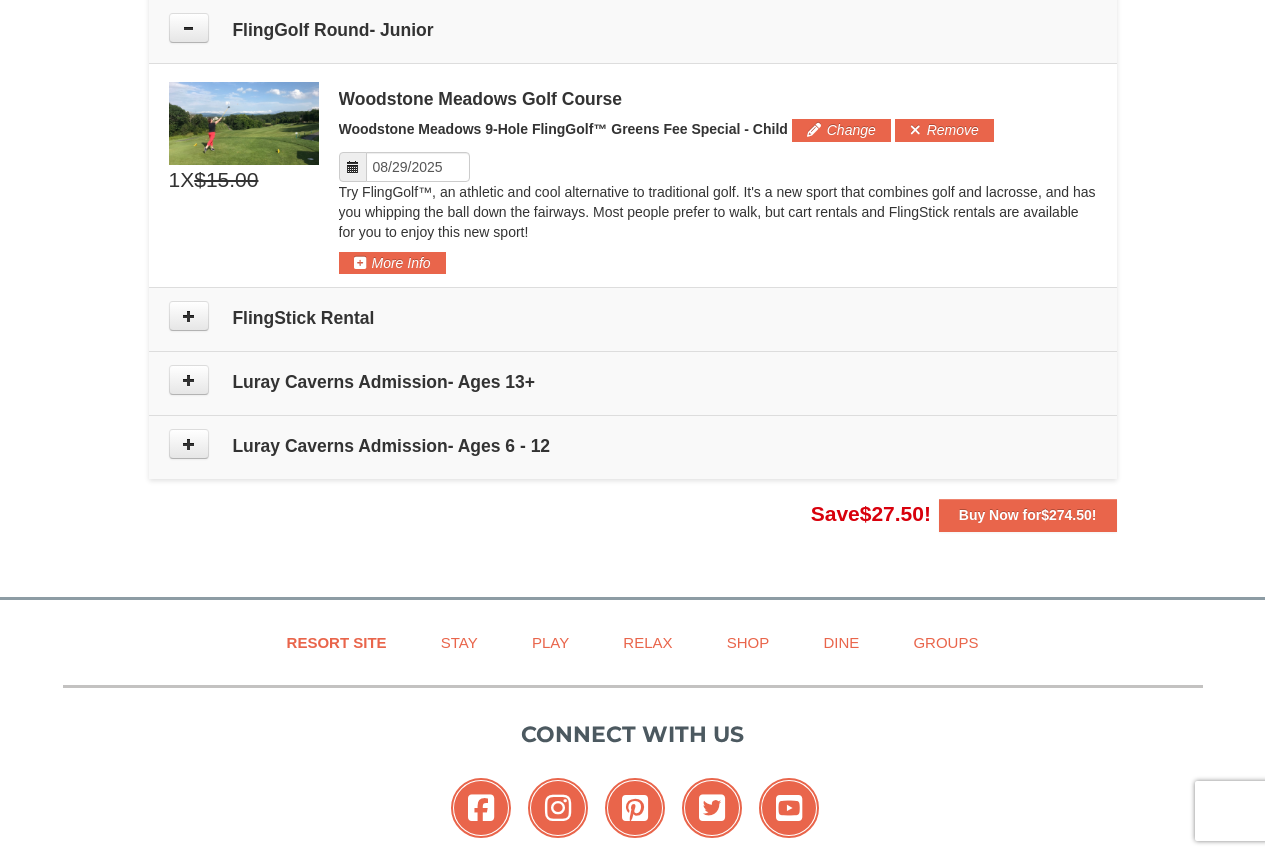 click on "FlingStick Rental" at bounding box center [633, 320] 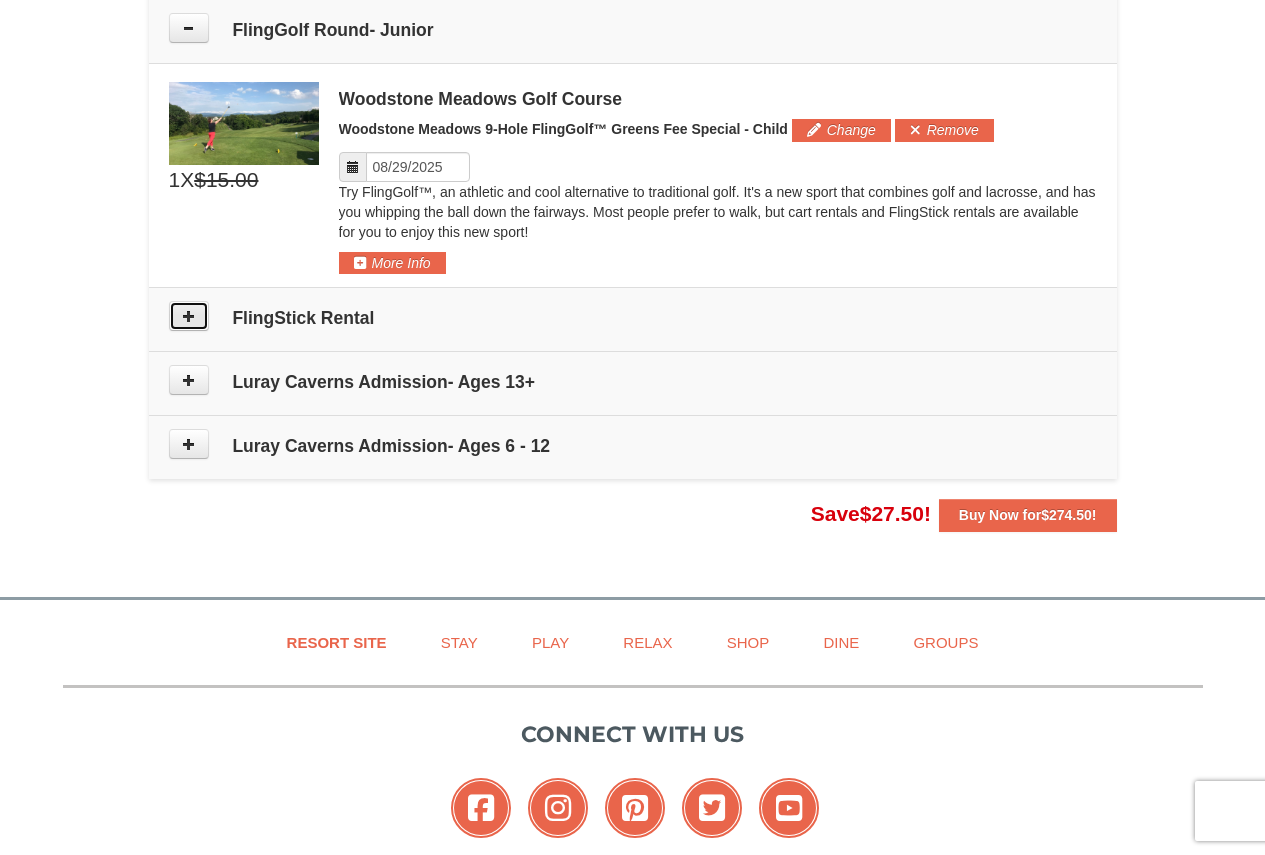 click at bounding box center [189, 316] 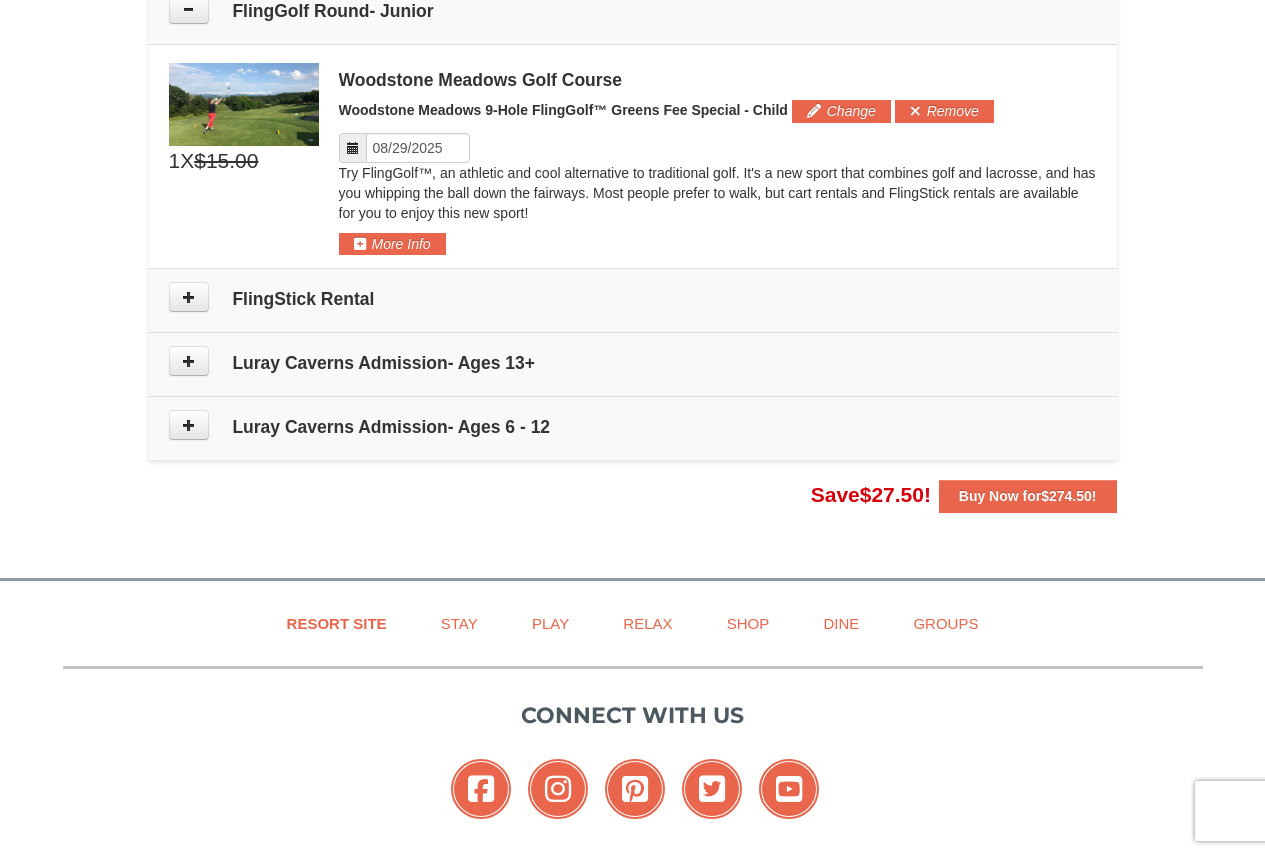 type on "09/01/2025" 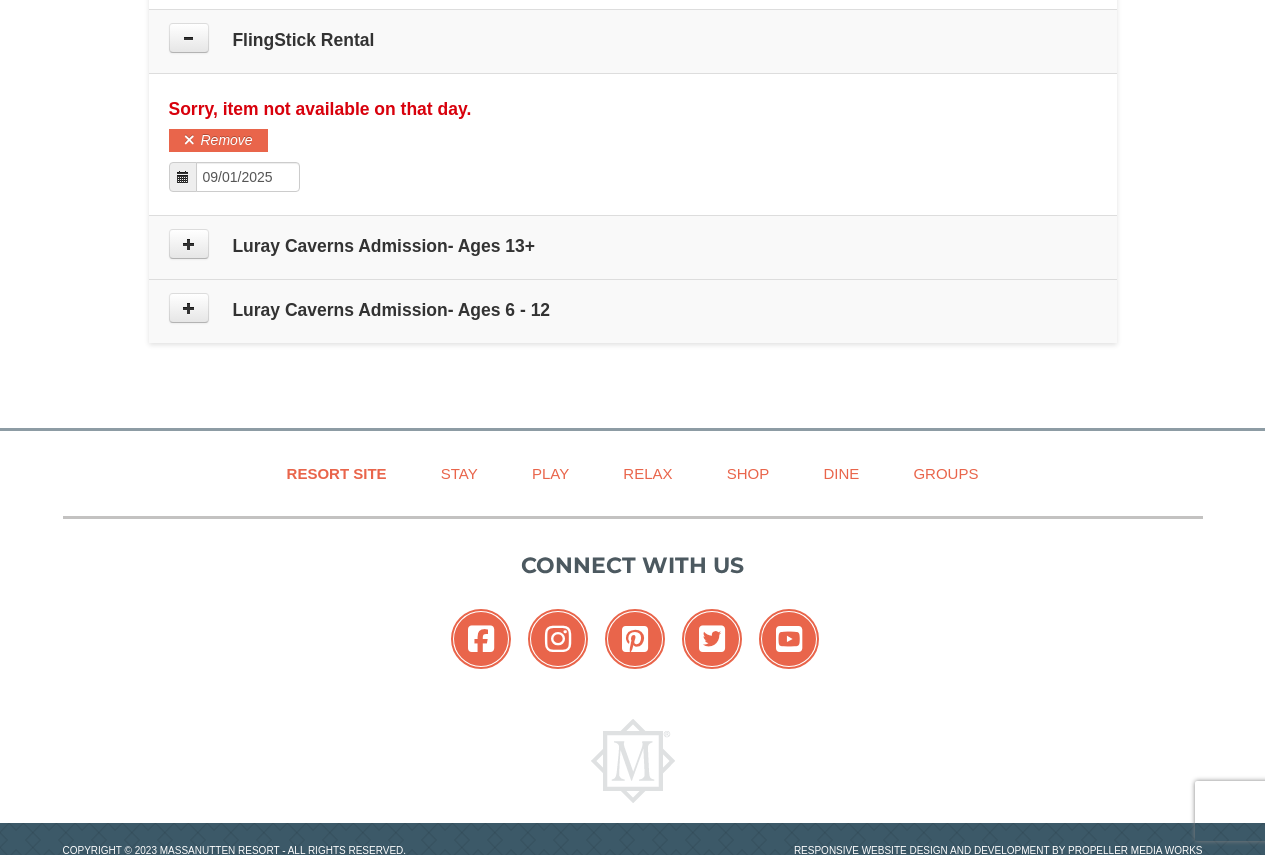 scroll, scrollTop: 2104, scrollLeft: 0, axis: vertical 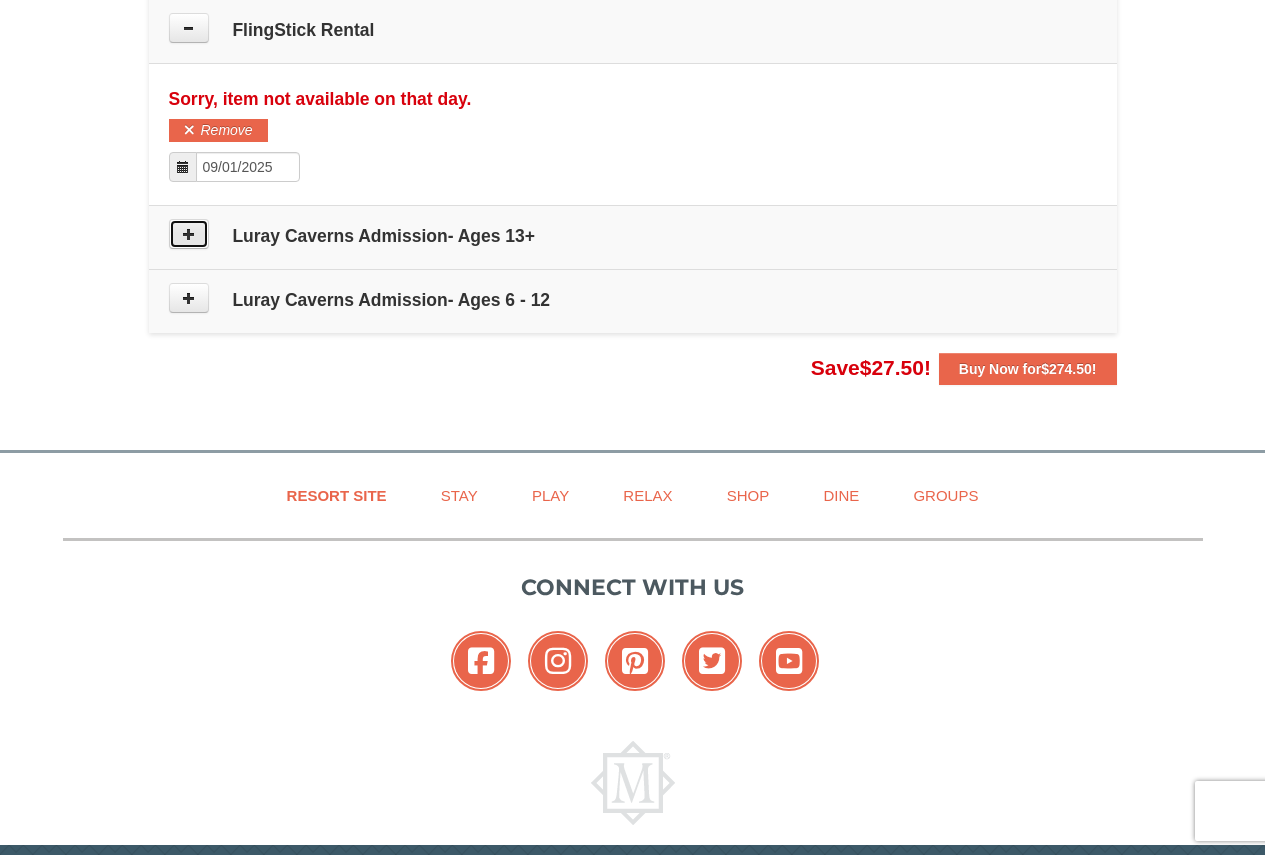 click at bounding box center (189, 234) 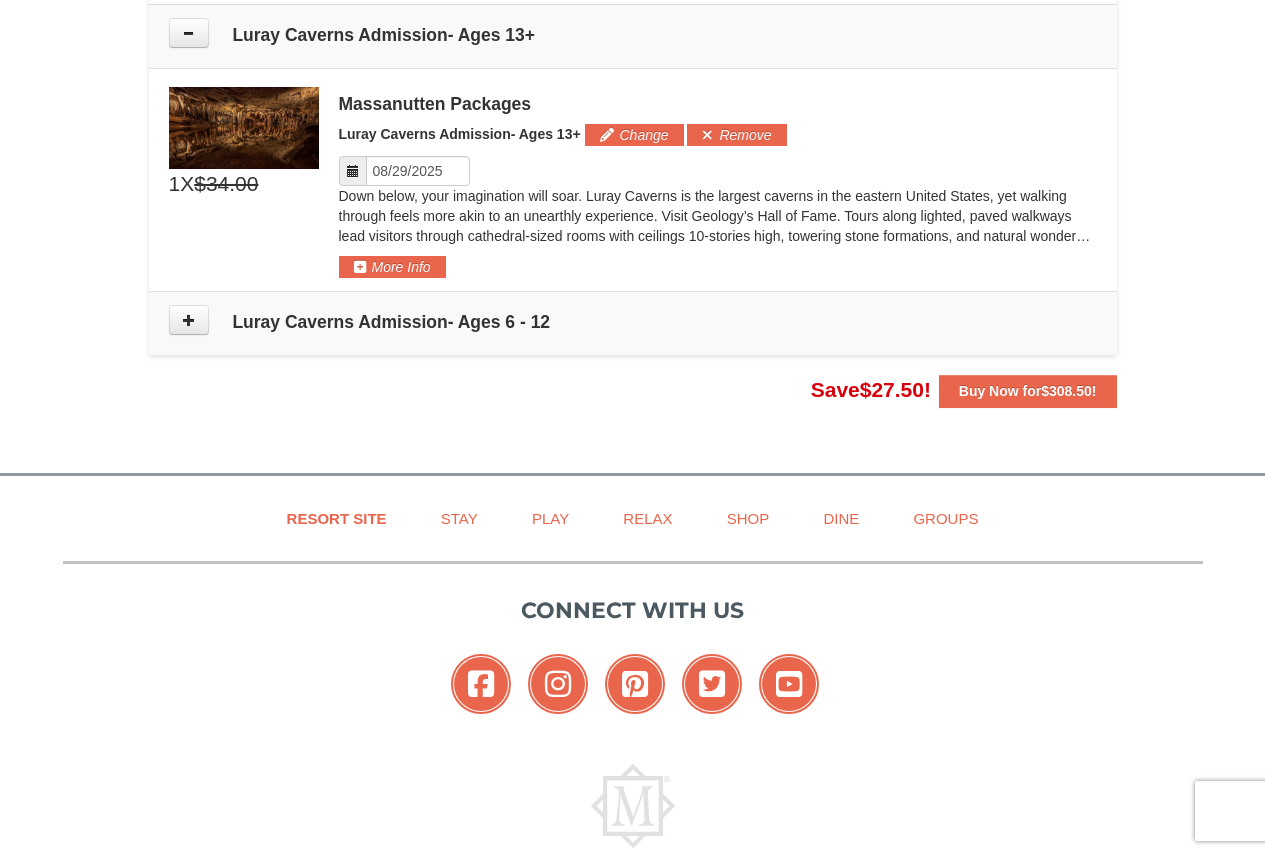 scroll, scrollTop: 2309, scrollLeft: 0, axis: vertical 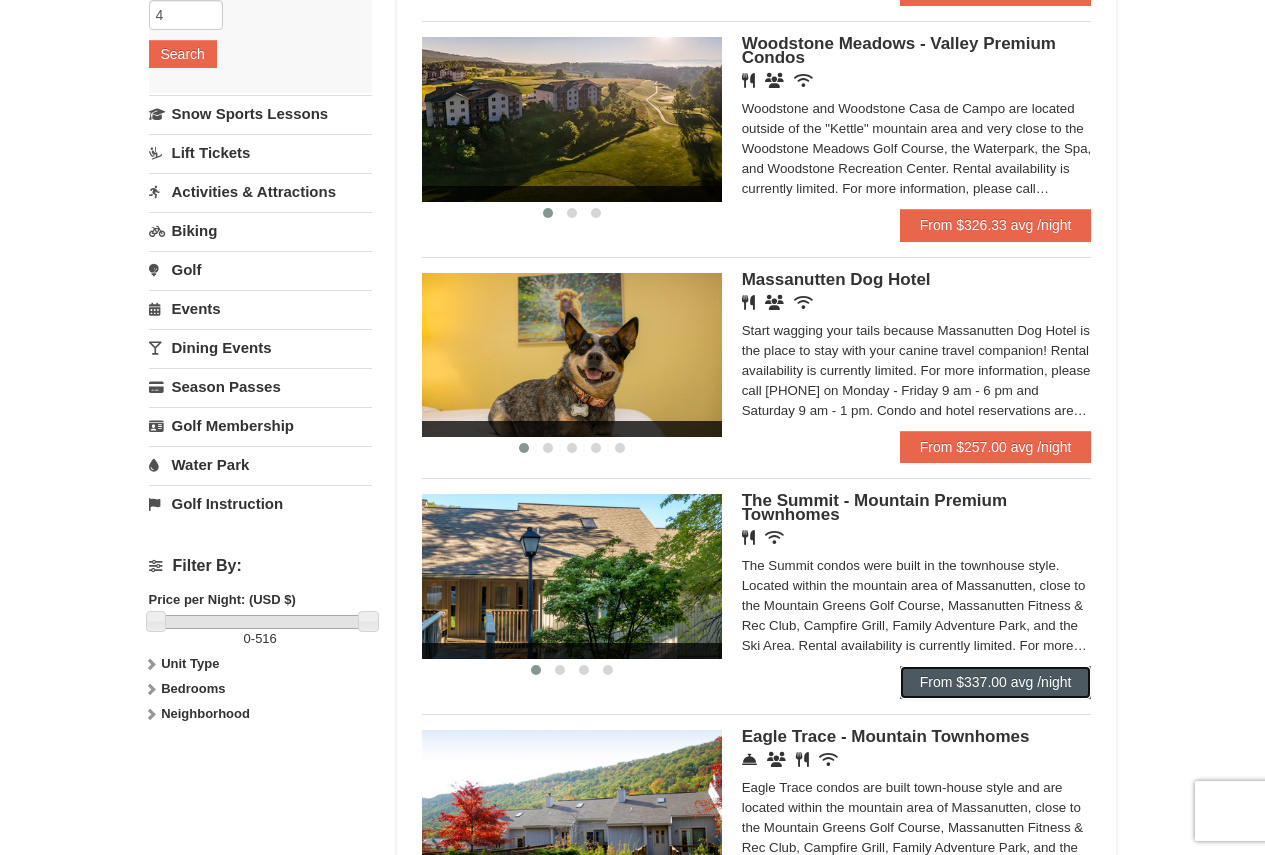 click on "From $337.00 avg /night" at bounding box center (996, 682) 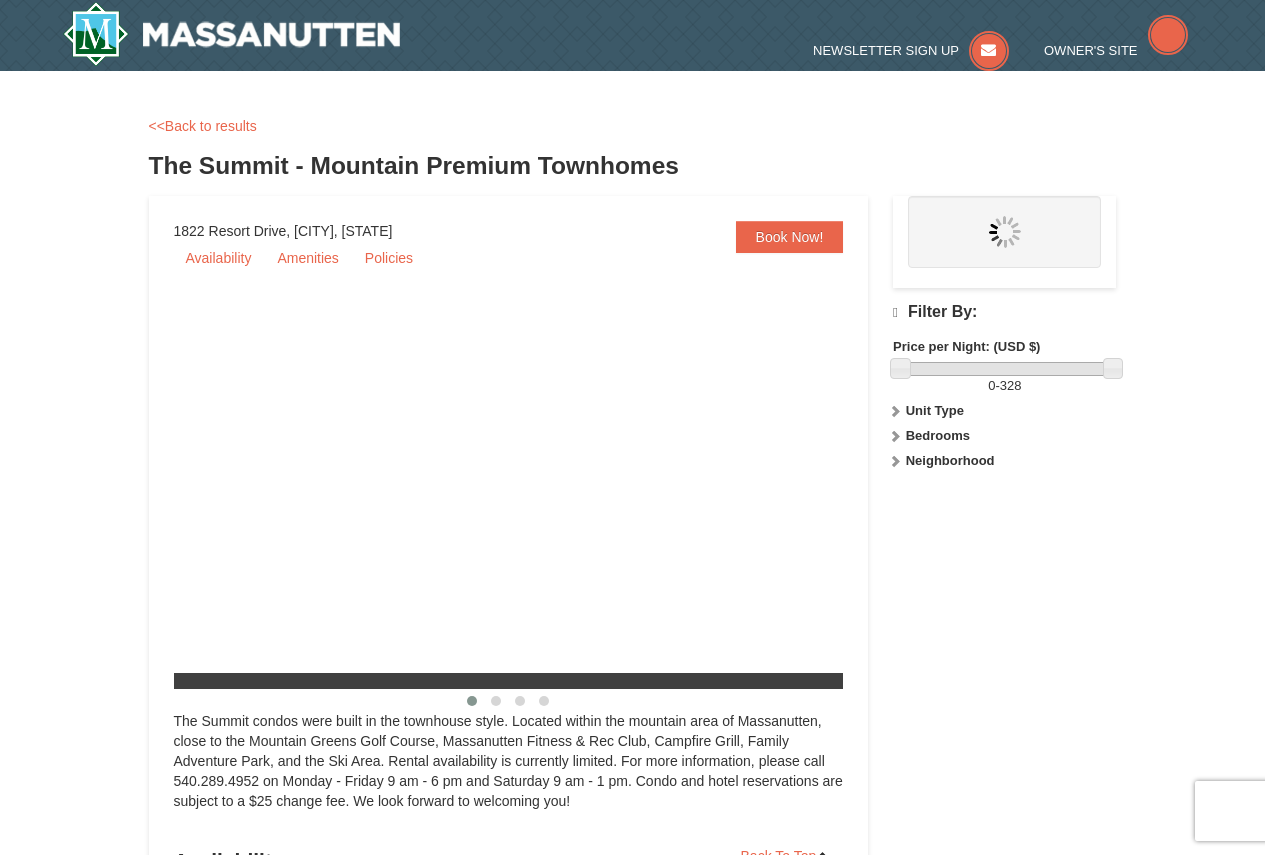scroll, scrollTop: 0, scrollLeft: 0, axis: both 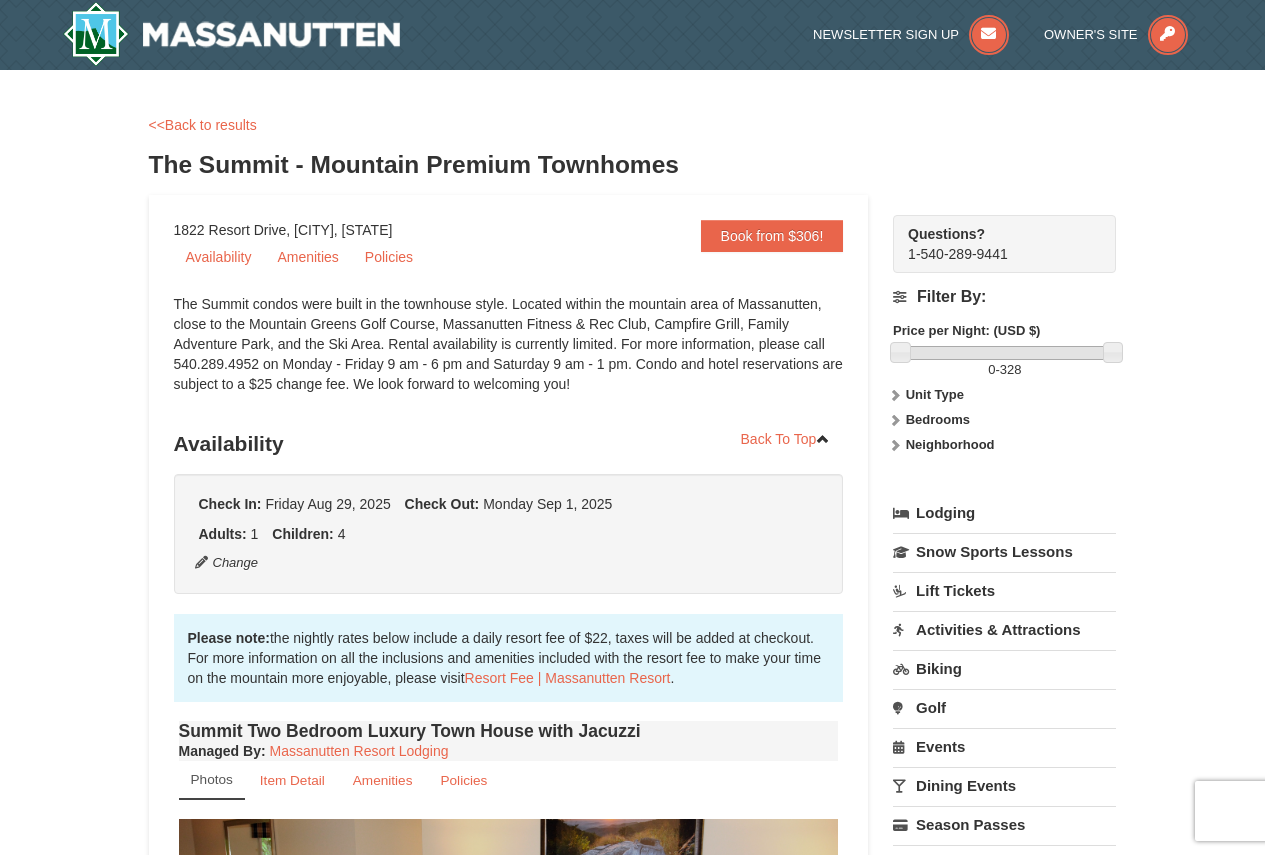 click on "Lodging" at bounding box center [1004, 513] 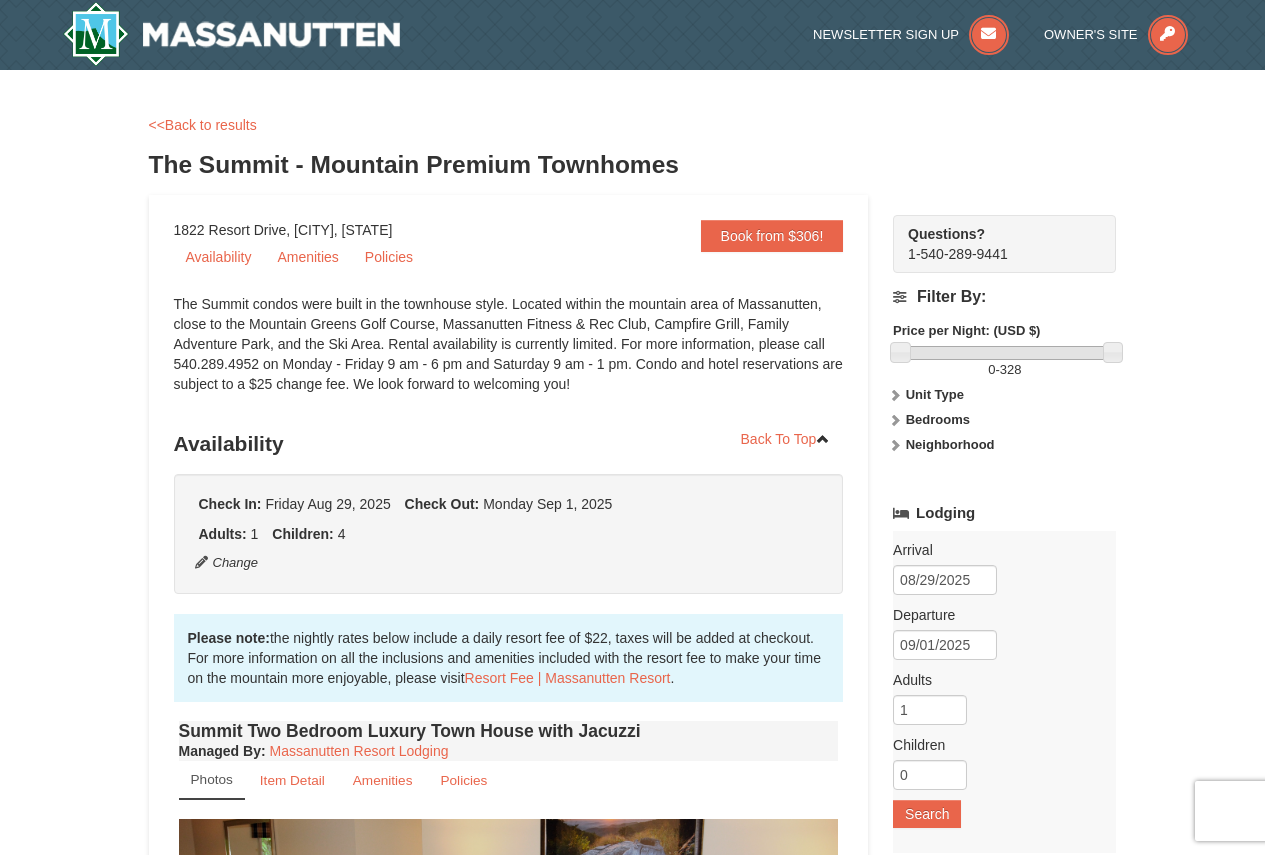 click on "Bedrooms" at bounding box center (938, 419) 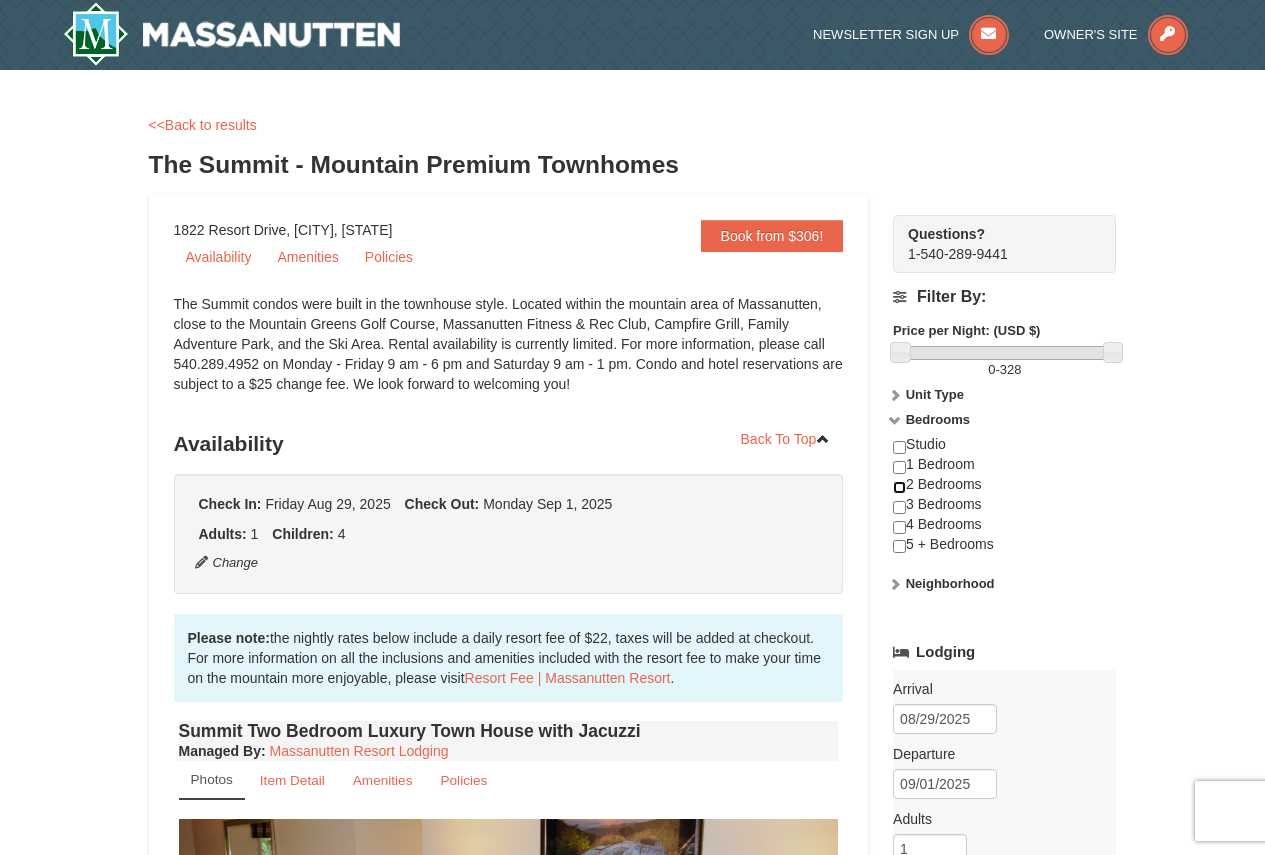 click at bounding box center [899, 487] 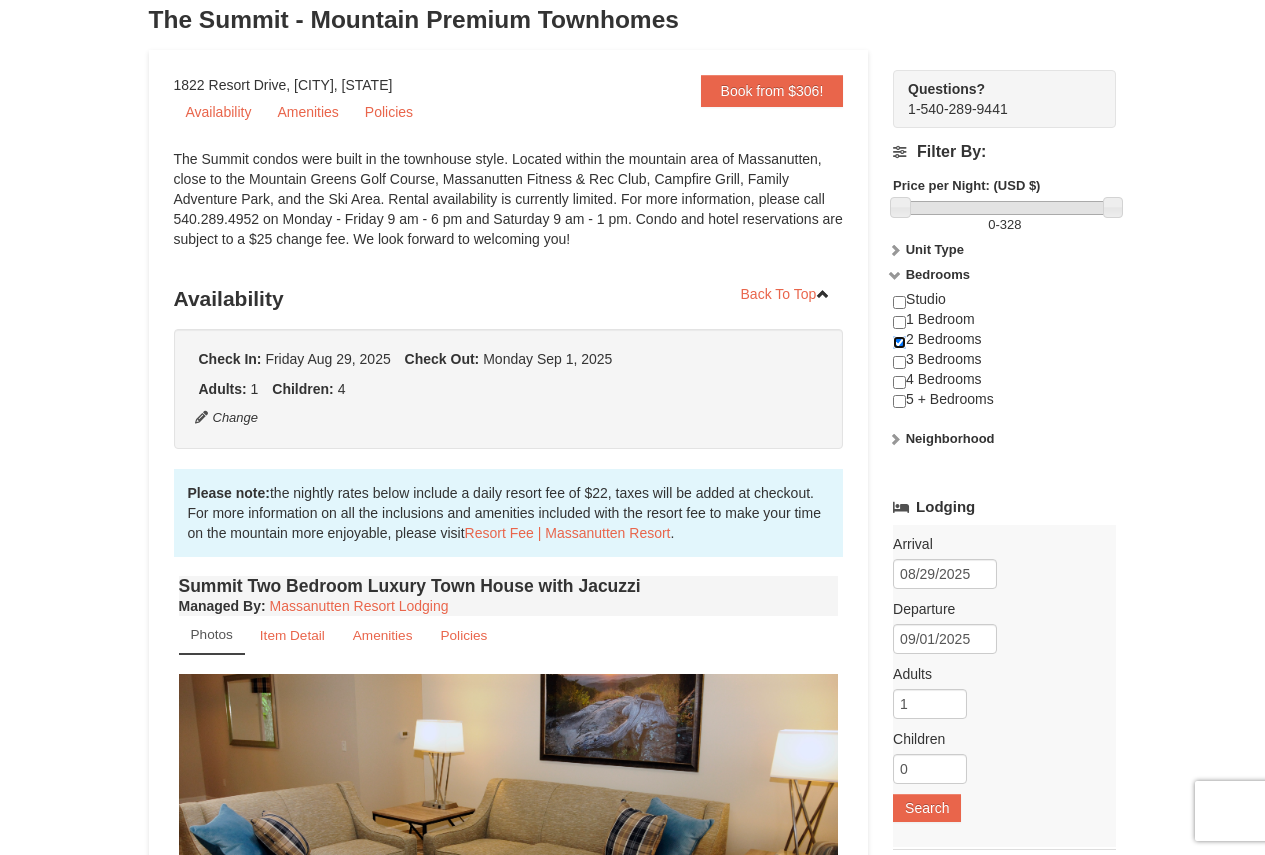 scroll, scrollTop: 200, scrollLeft: 0, axis: vertical 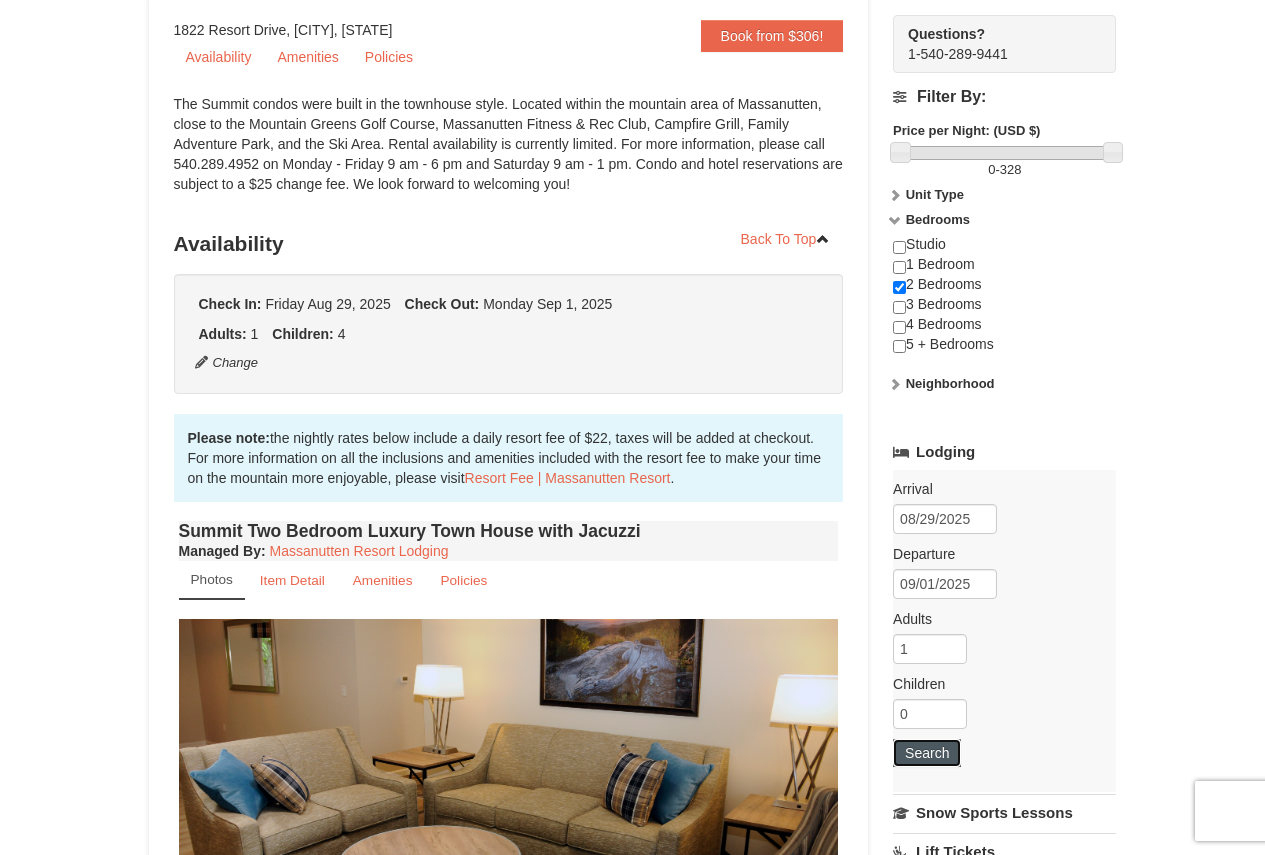 click on "Search" at bounding box center (927, 753) 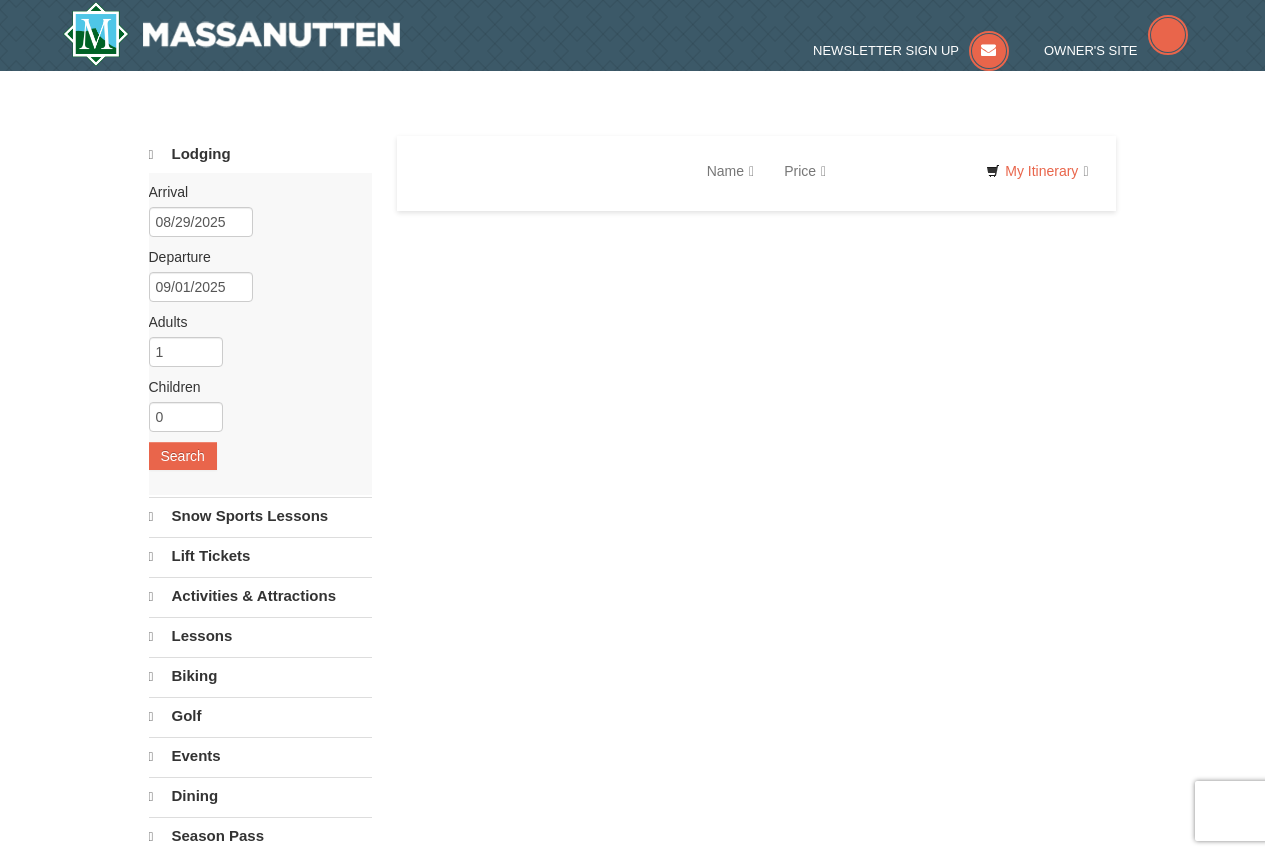 scroll, scrollTop: 0, scrollLeft: 0, axis: both 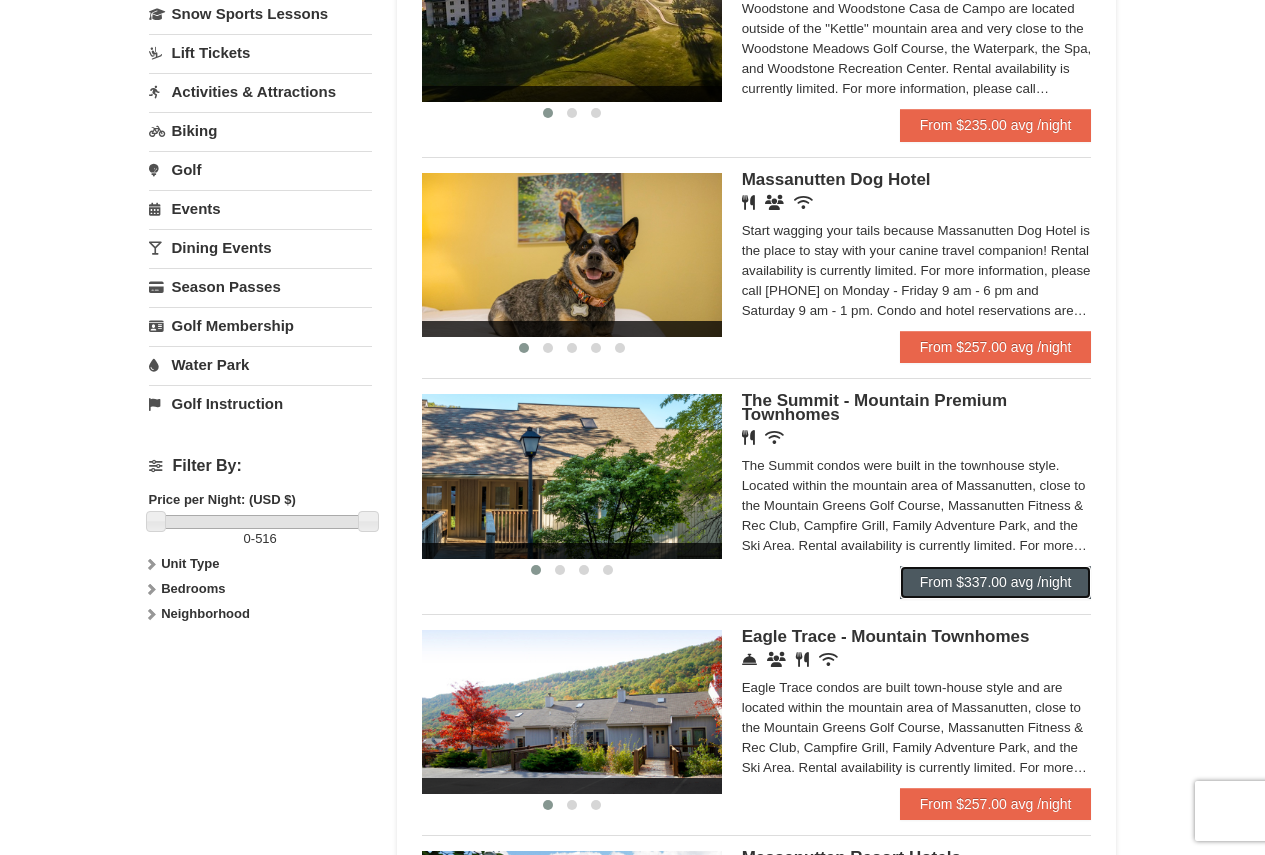 click on "From $337.00 avg /night" at bounding box center [996, 582] 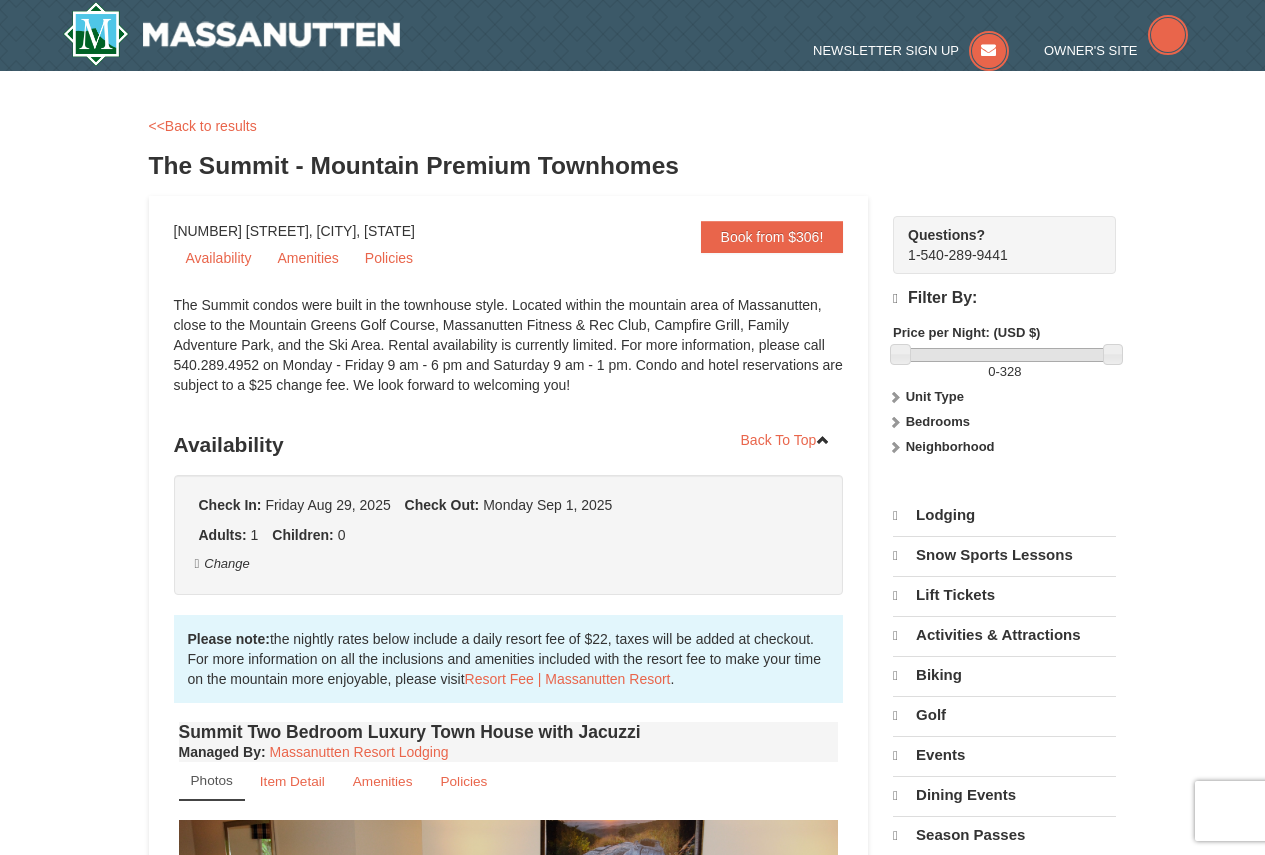 scroll, scrollTop: 0, scrollLeft: 0, axis: both 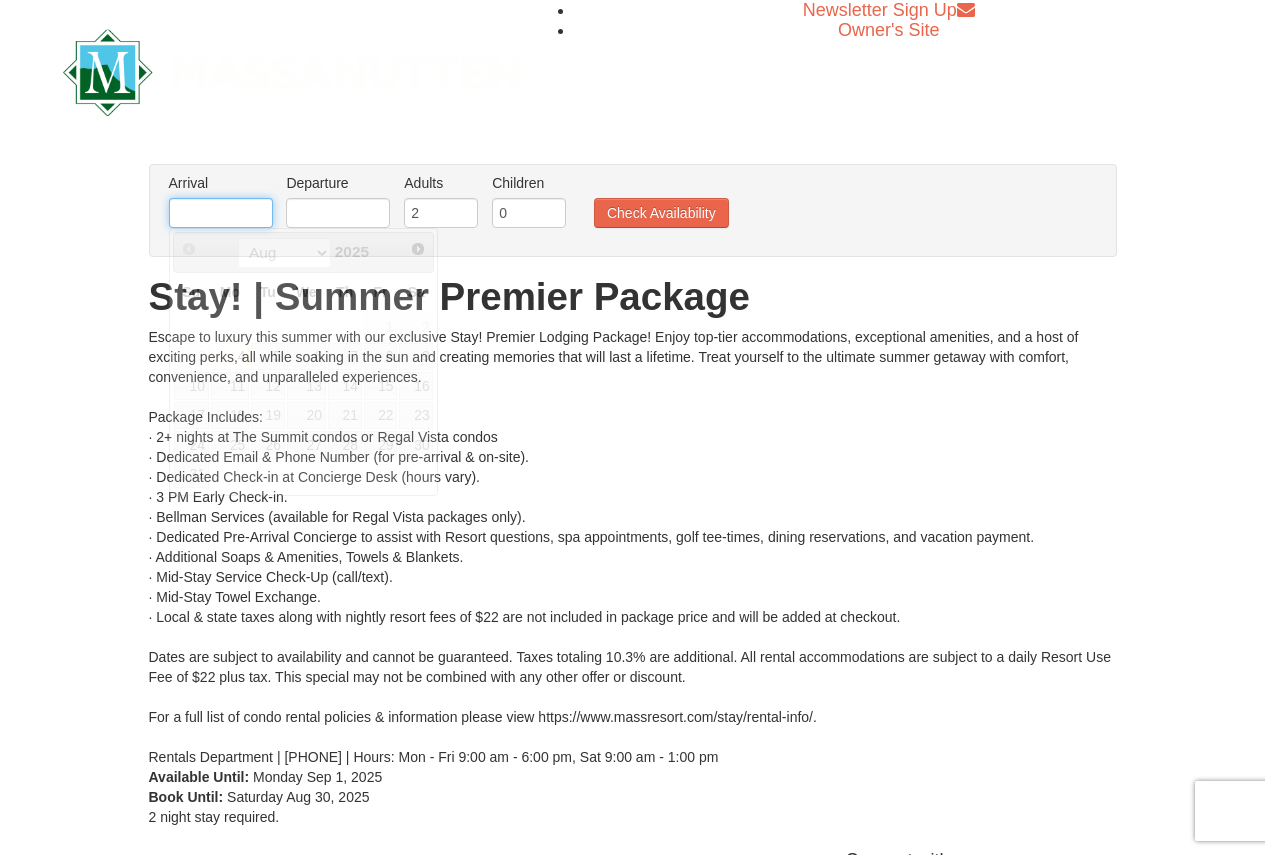 click at bounding box center (221, 213) 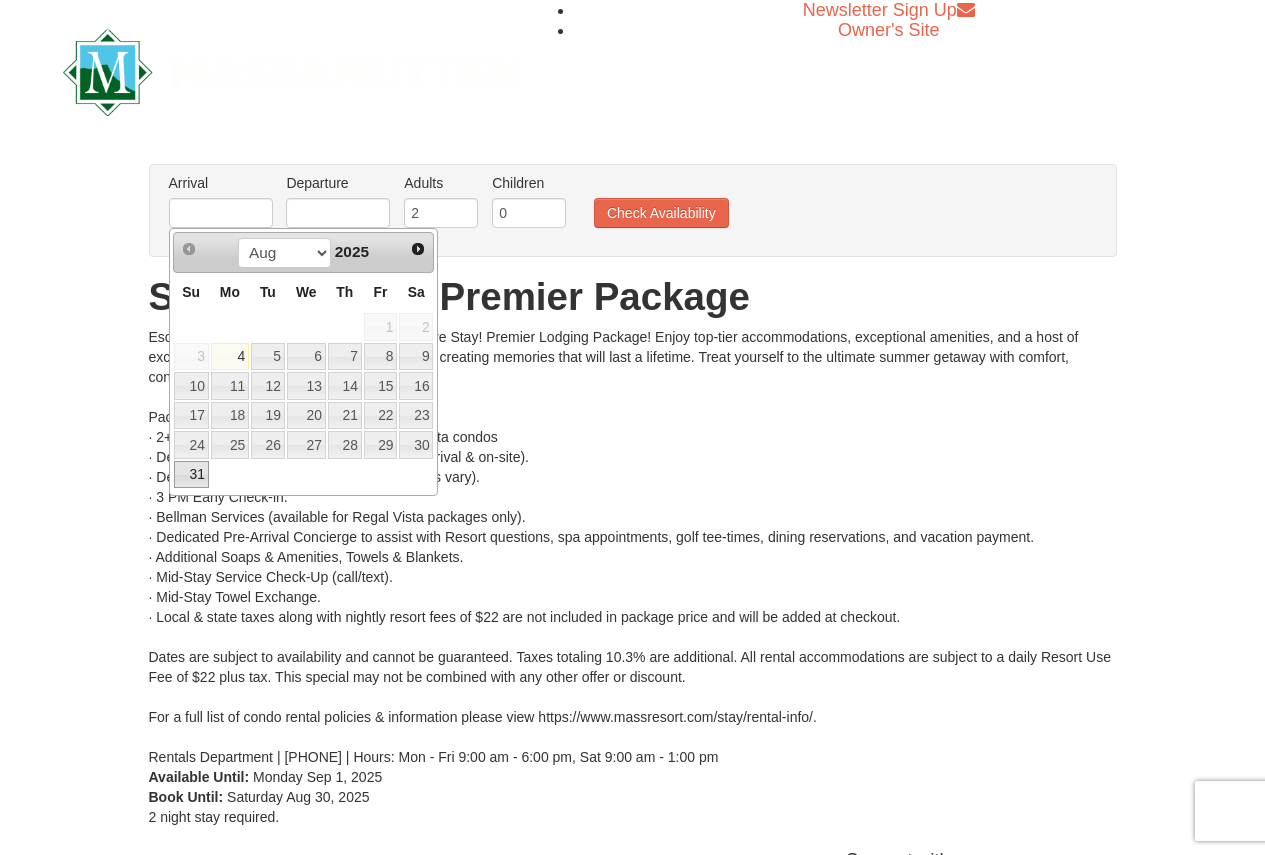 click on "31" at bounding box center (191, 475) 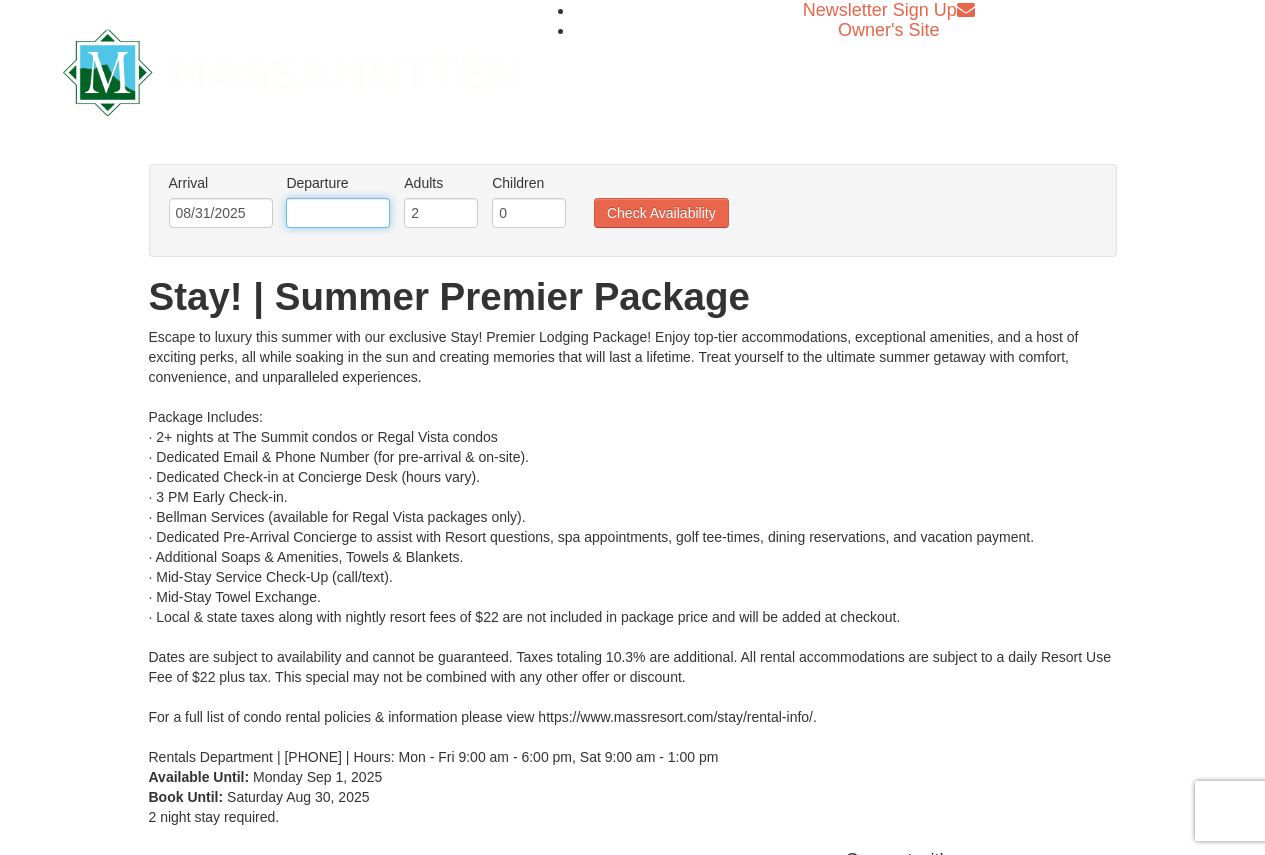 click at bounding box center (338, 213) 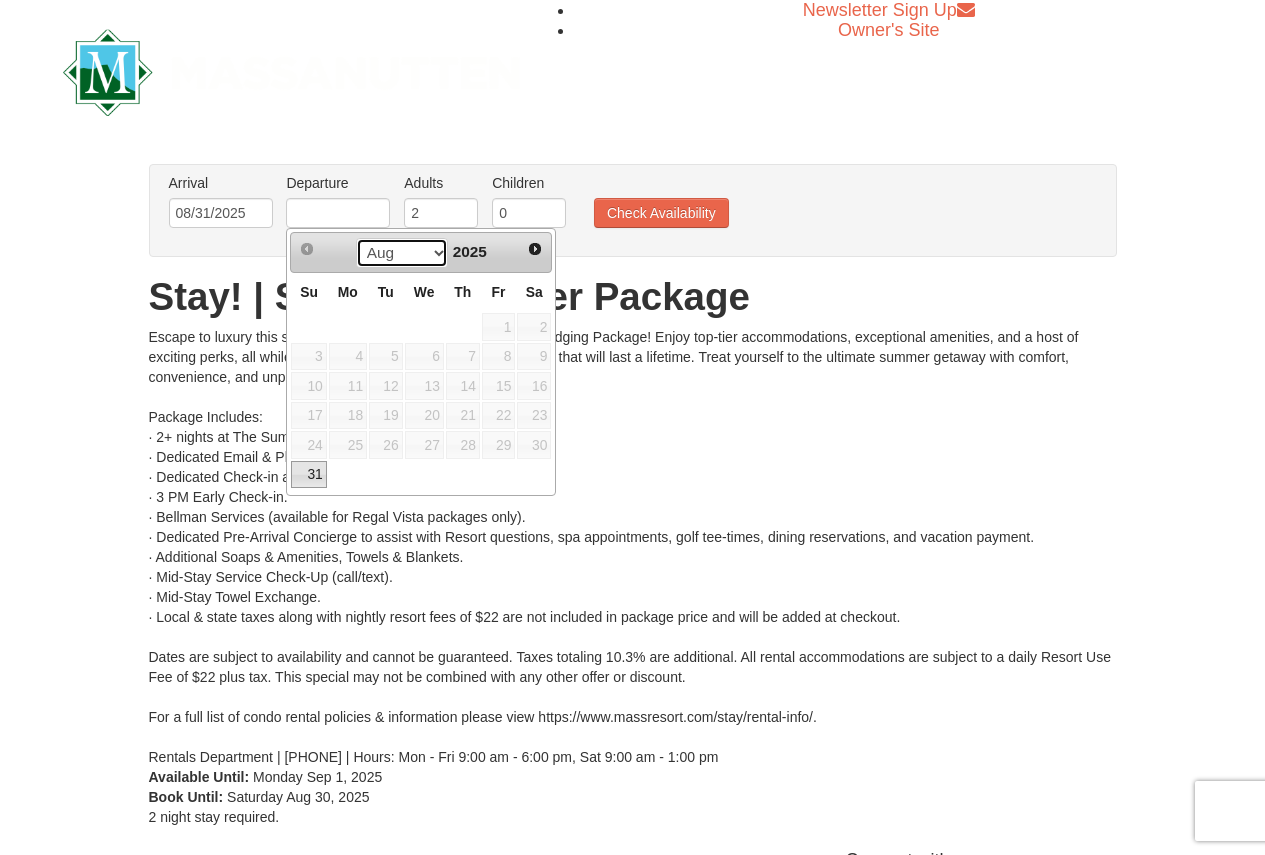click on "Aug Sep" at bounding box center [402, 253] 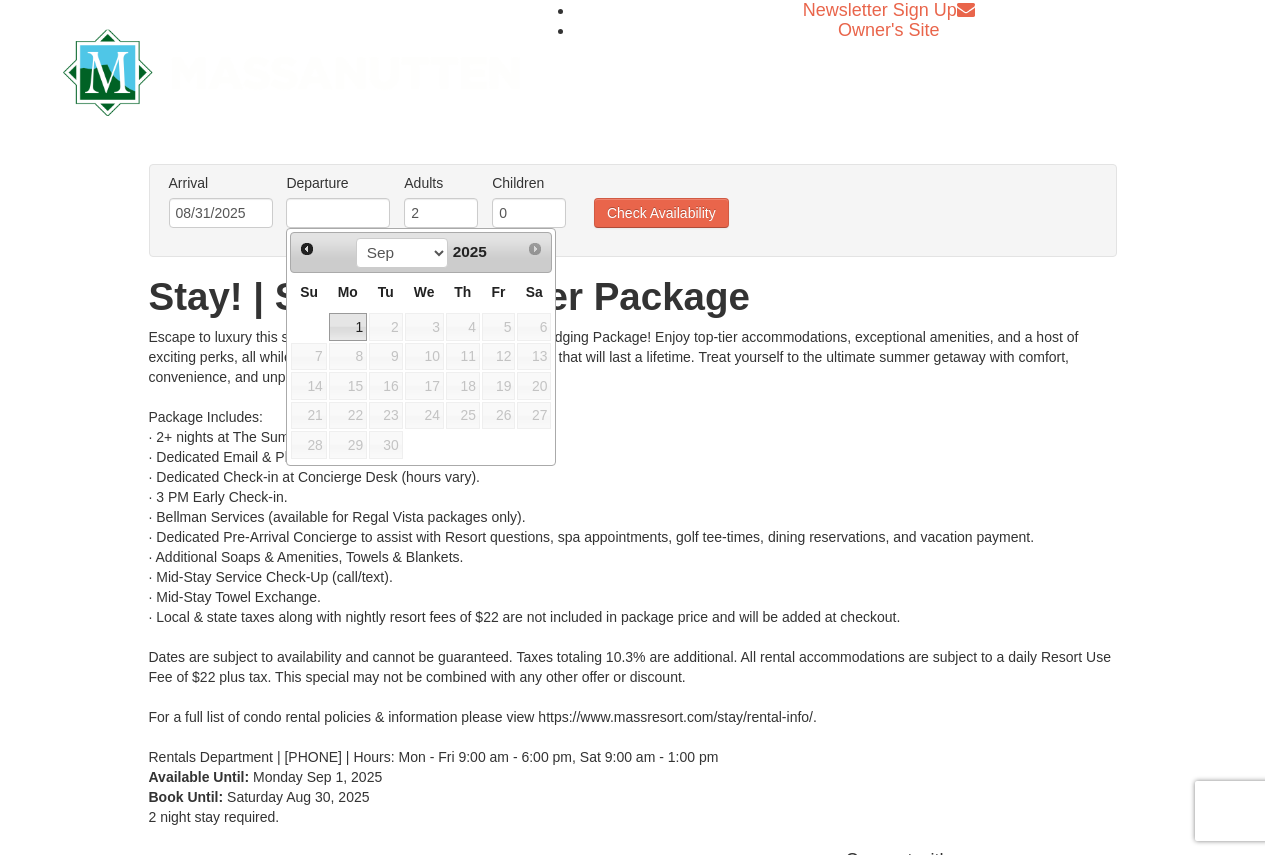 click on "1" at bounding box center [348, 327] 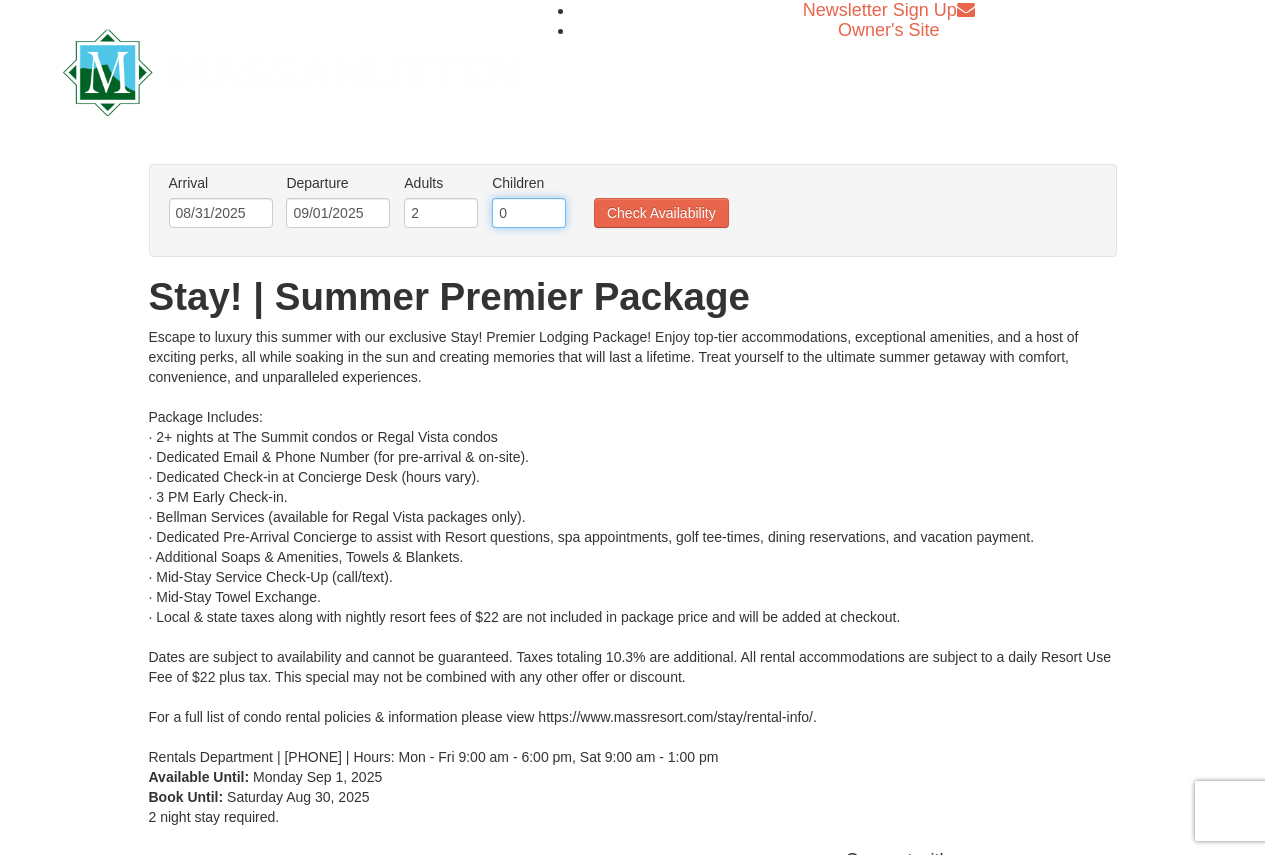 click on "0" at bounding box center [529, 213] 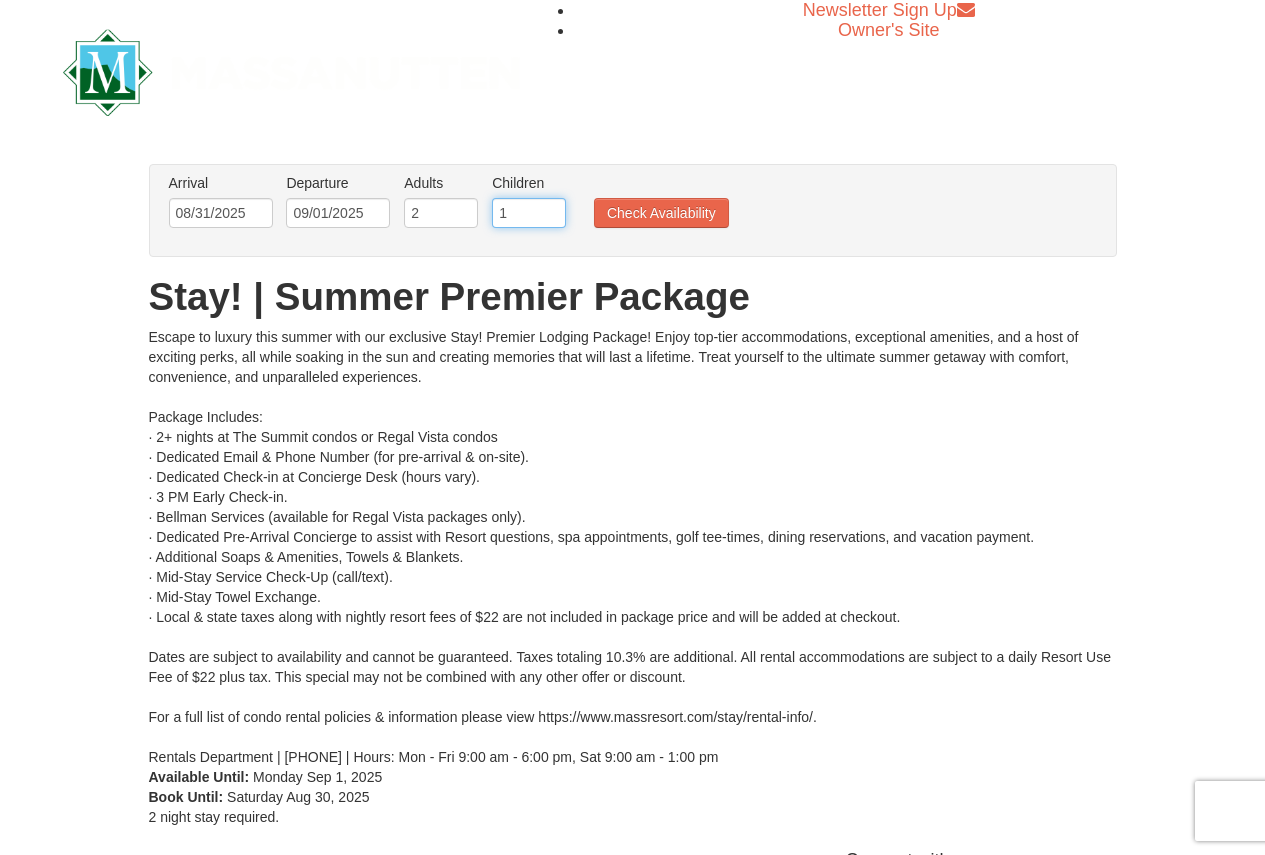 click on "1" at bounding box center (529, 213) 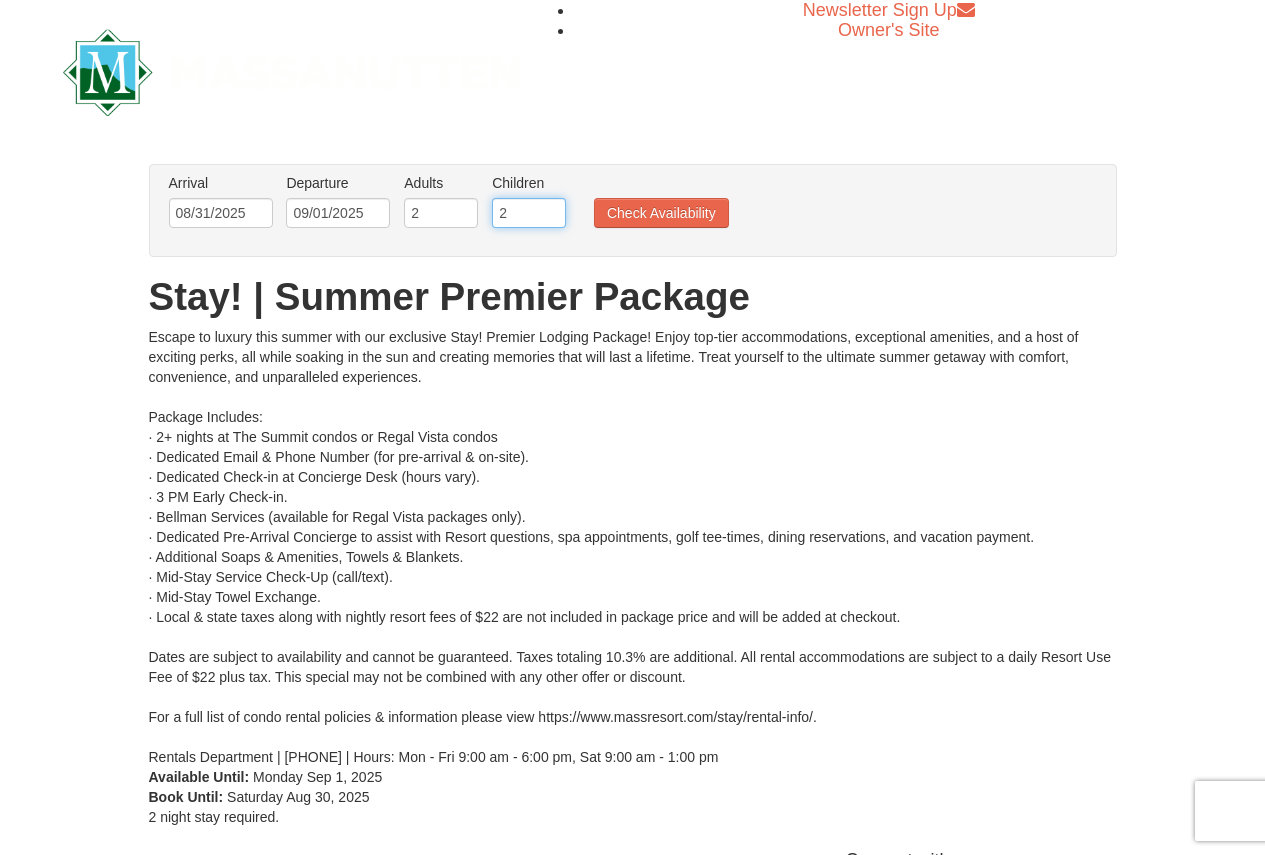 click on "2" at bounding box center (529, 213) 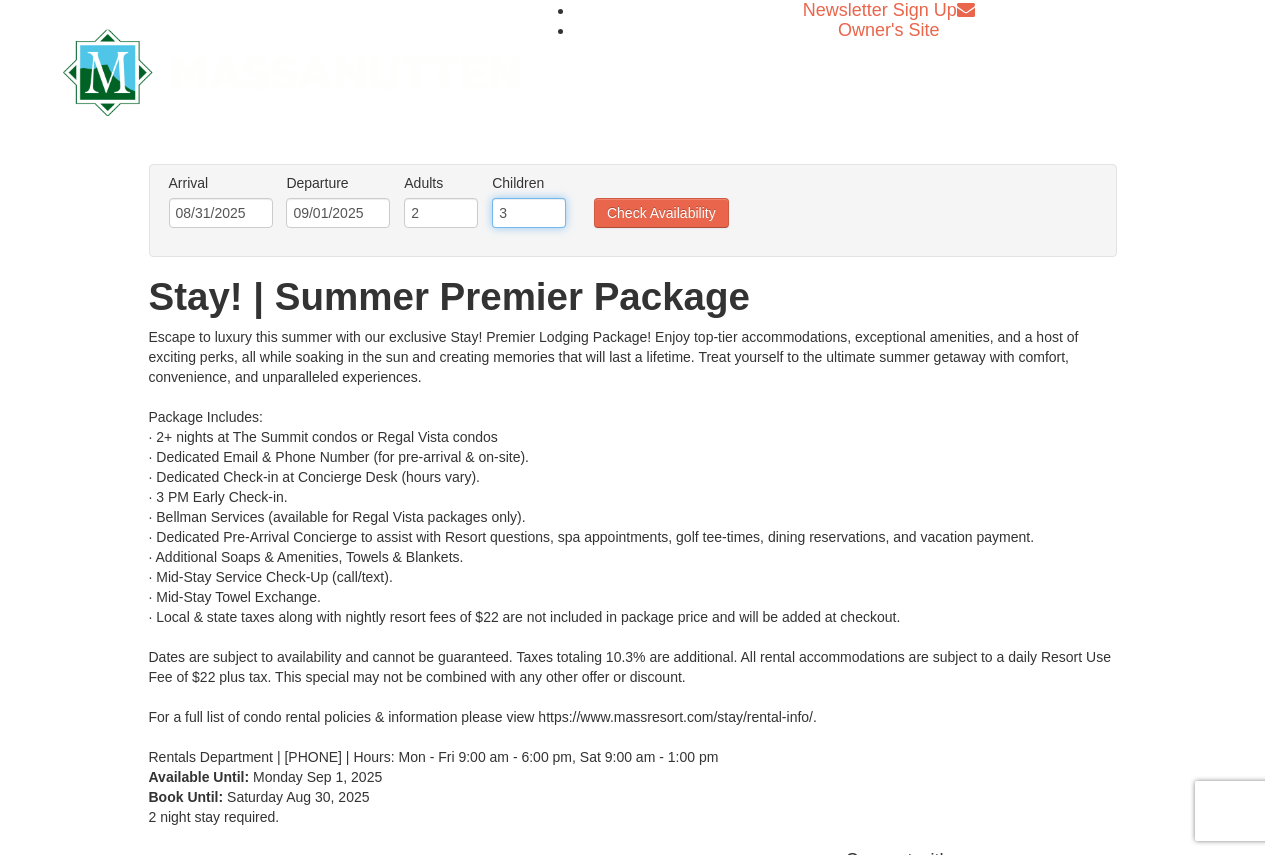 click on "3" at bounding box center [529, 213] 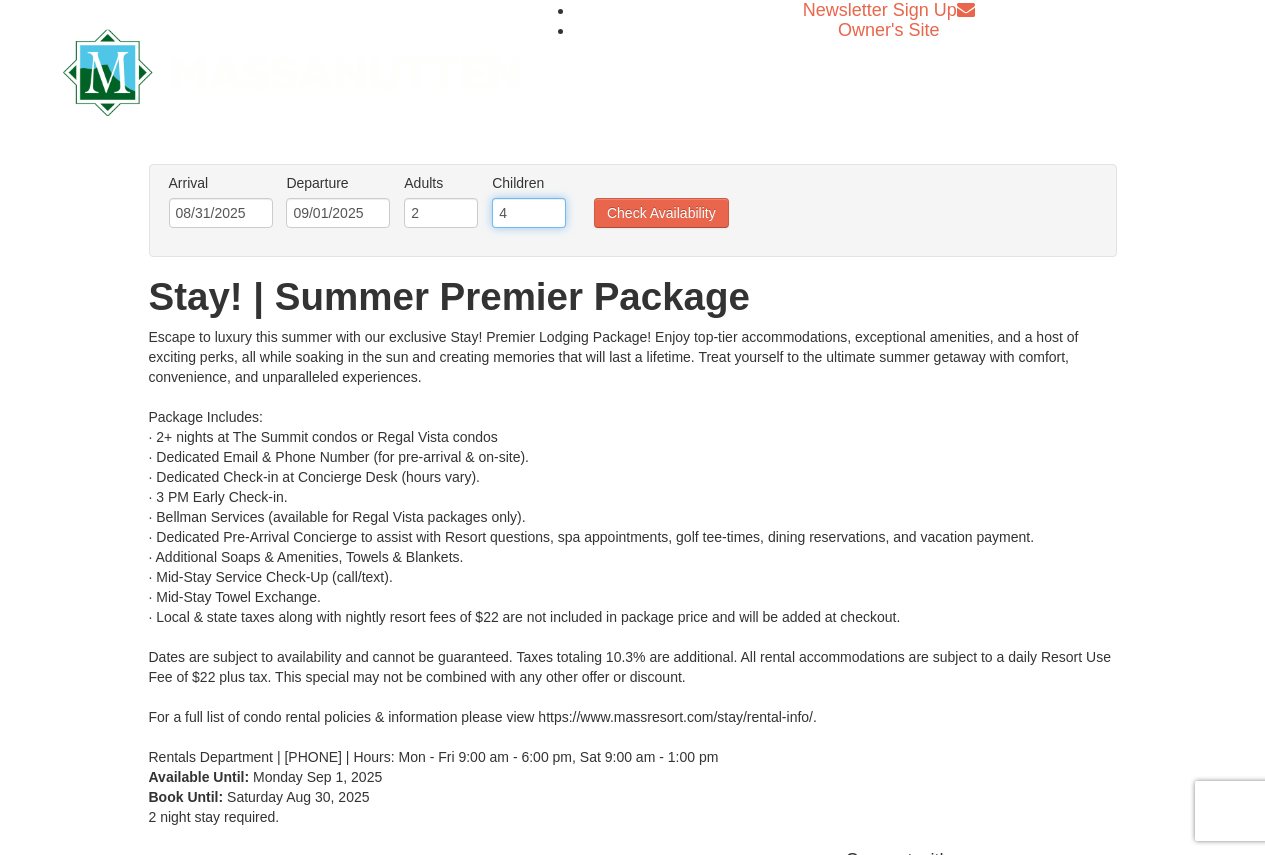 type on "4" 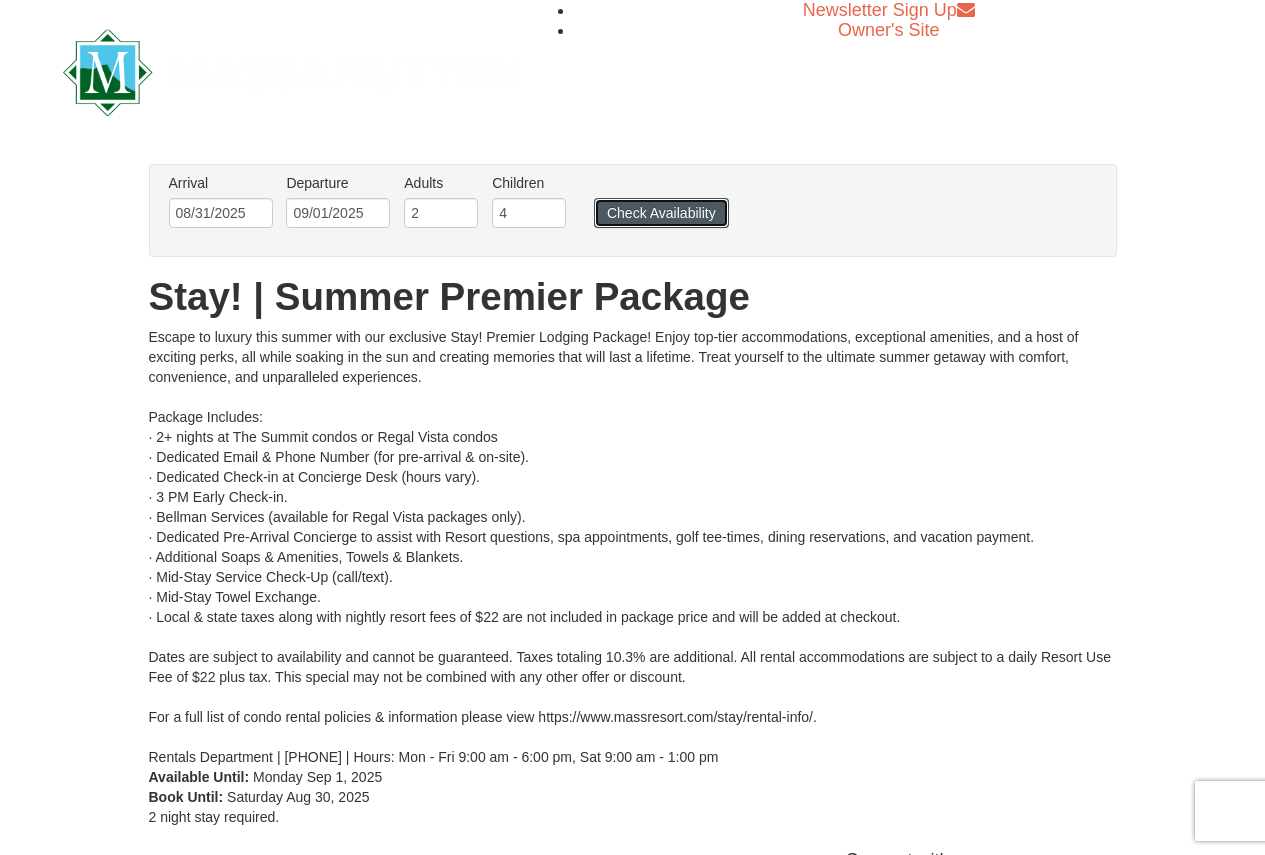 click on "Check Availability" at bounding box center (661, 213) 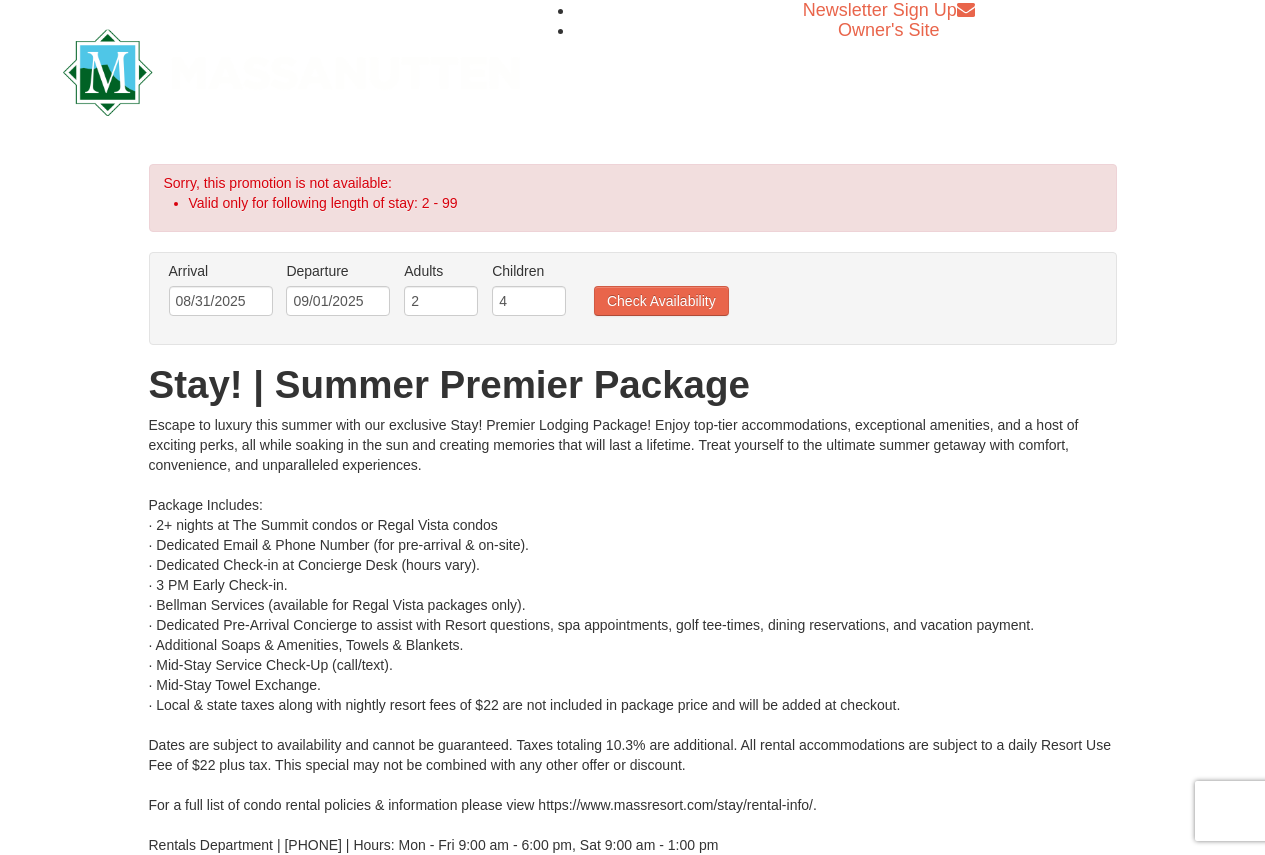 scroll, scrollTop: 0, scrollLeft: 0, axis: both 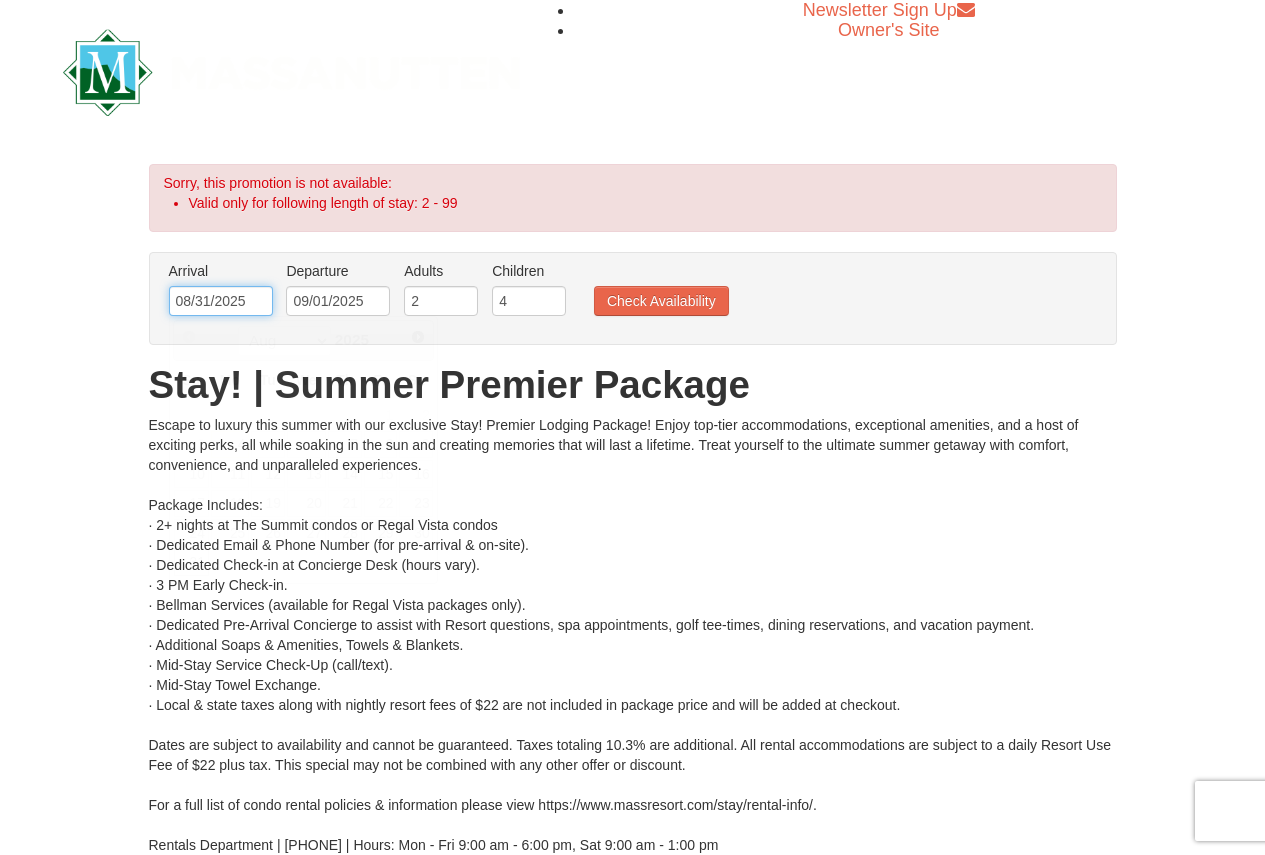 click on "08/31/2025" at bounding box center [221, 301] 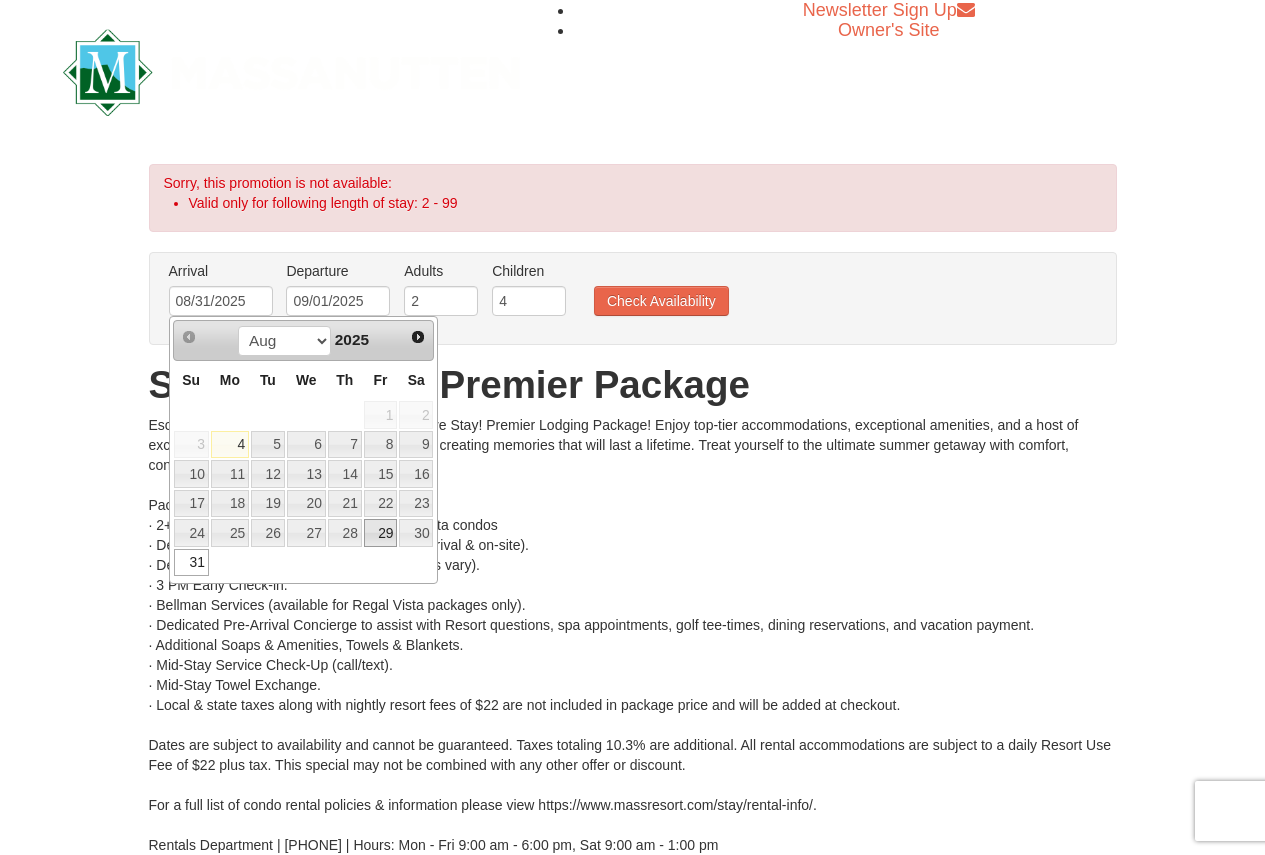 click on "29" at bounding box center [381, 533] 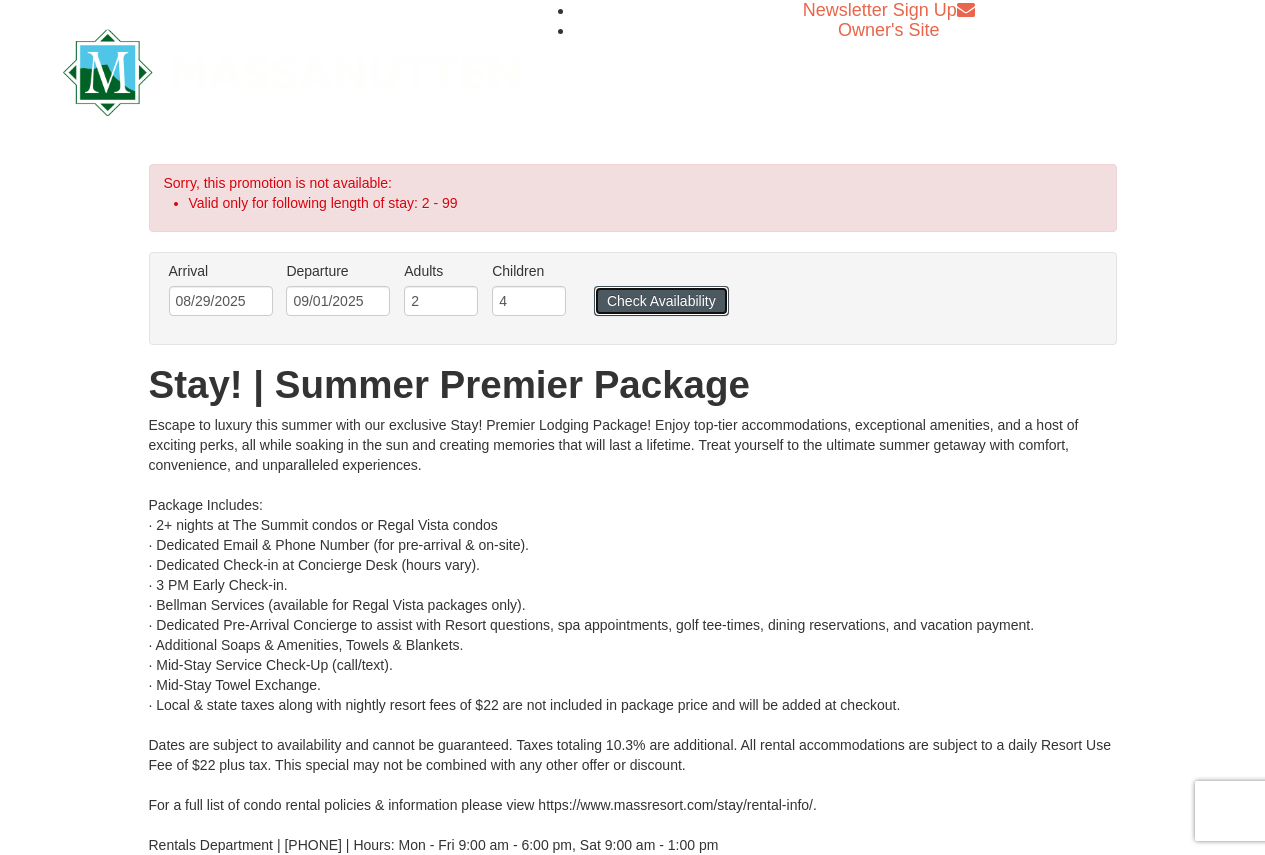 click on "Check Availability" at bounding box center (661, 301) 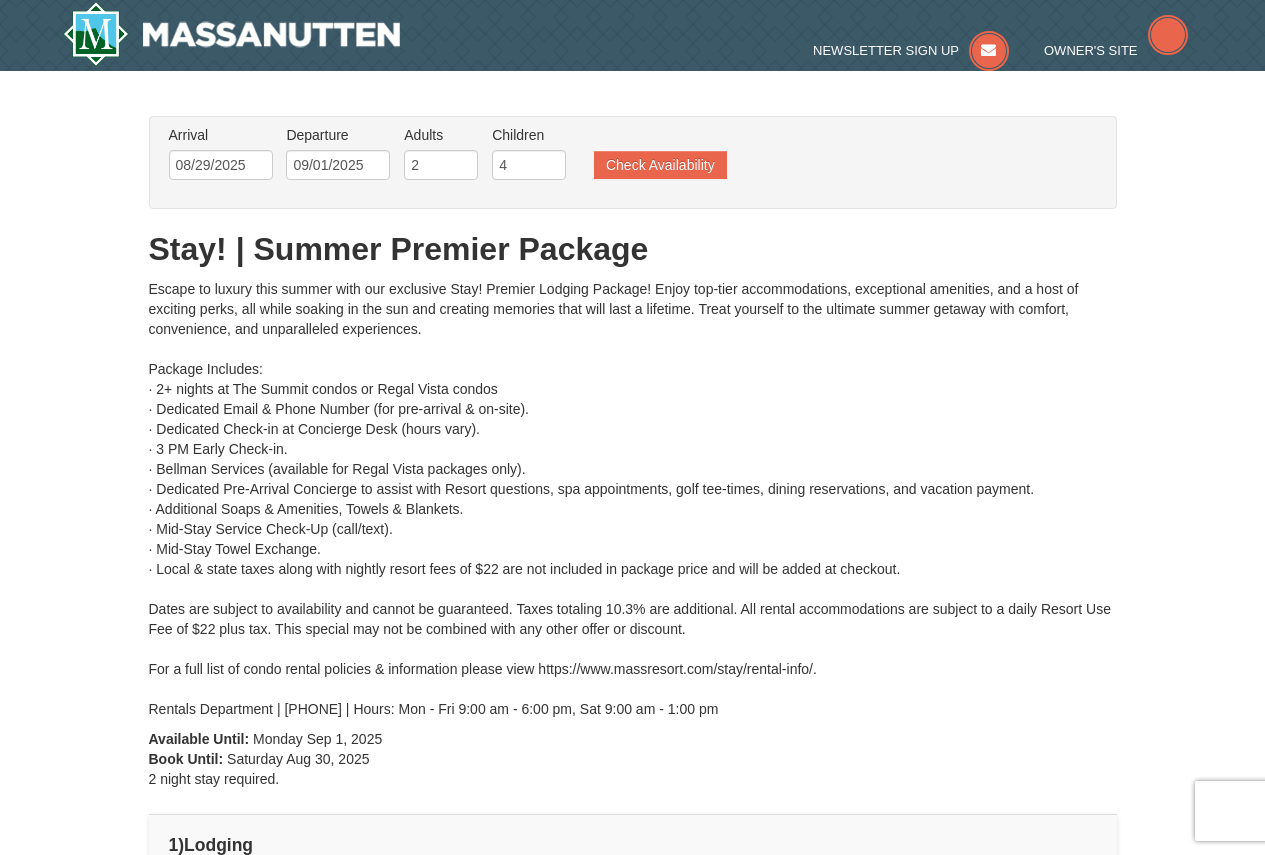 scroll, scrollTop: 0, scrollLeft: 0, axis: both 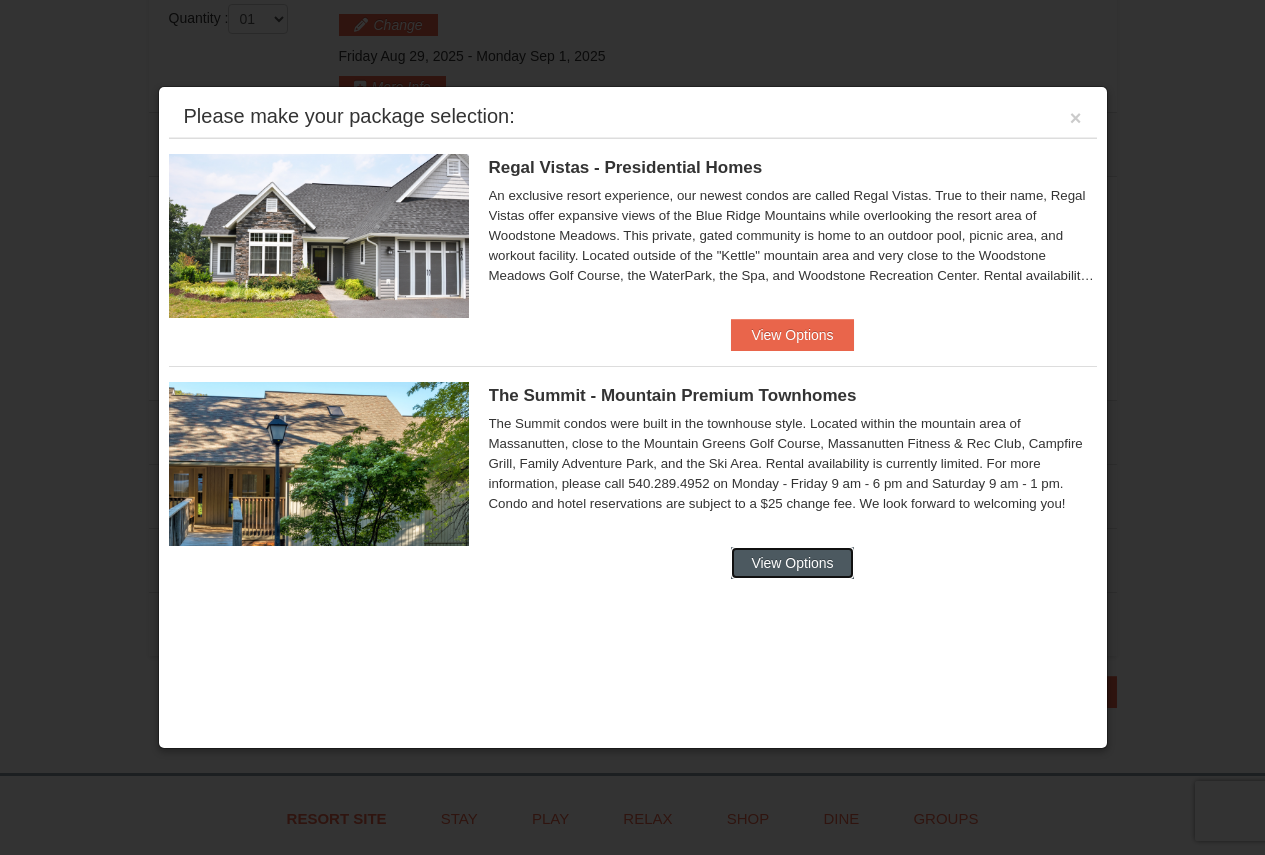 click on "View Options" at bounding box center (792, 563) 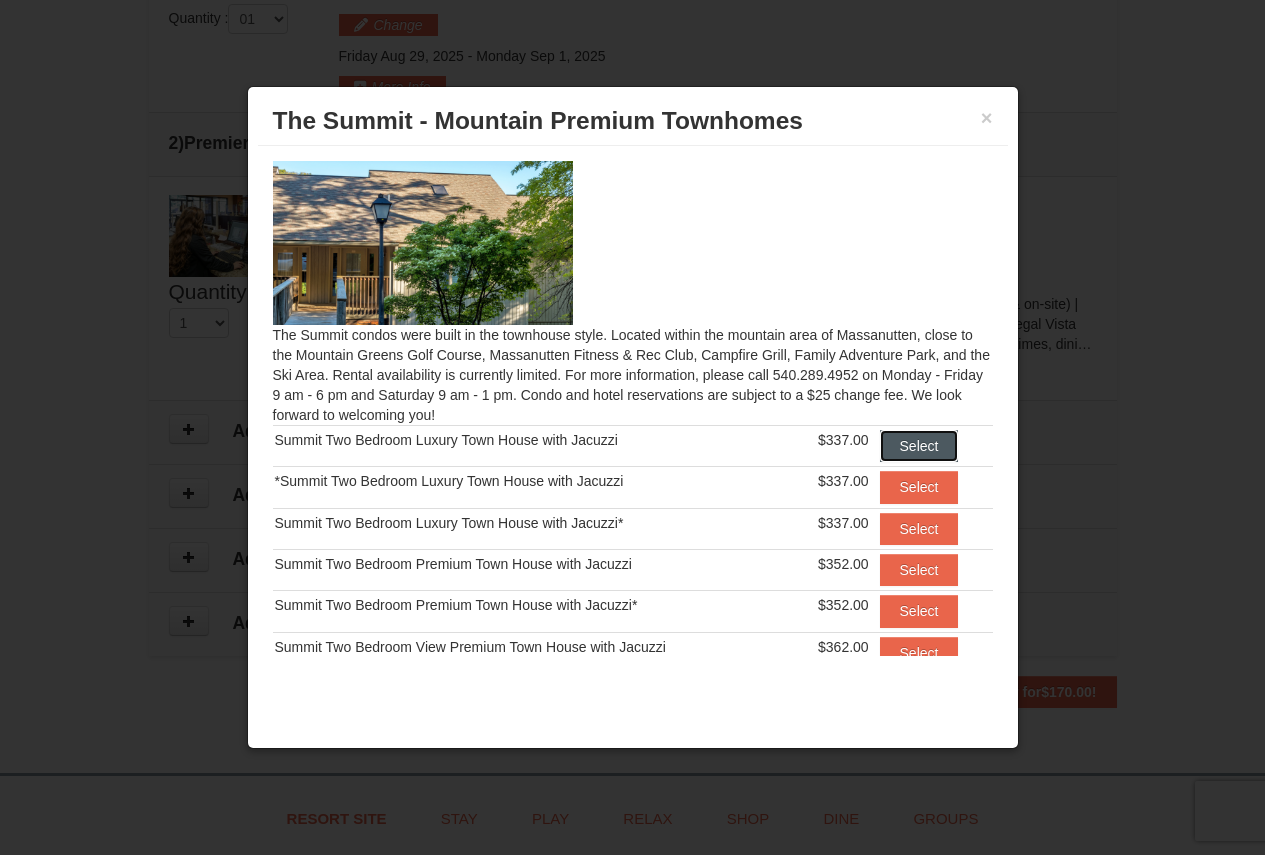 click on "Select" at bounding box center [919, 446] 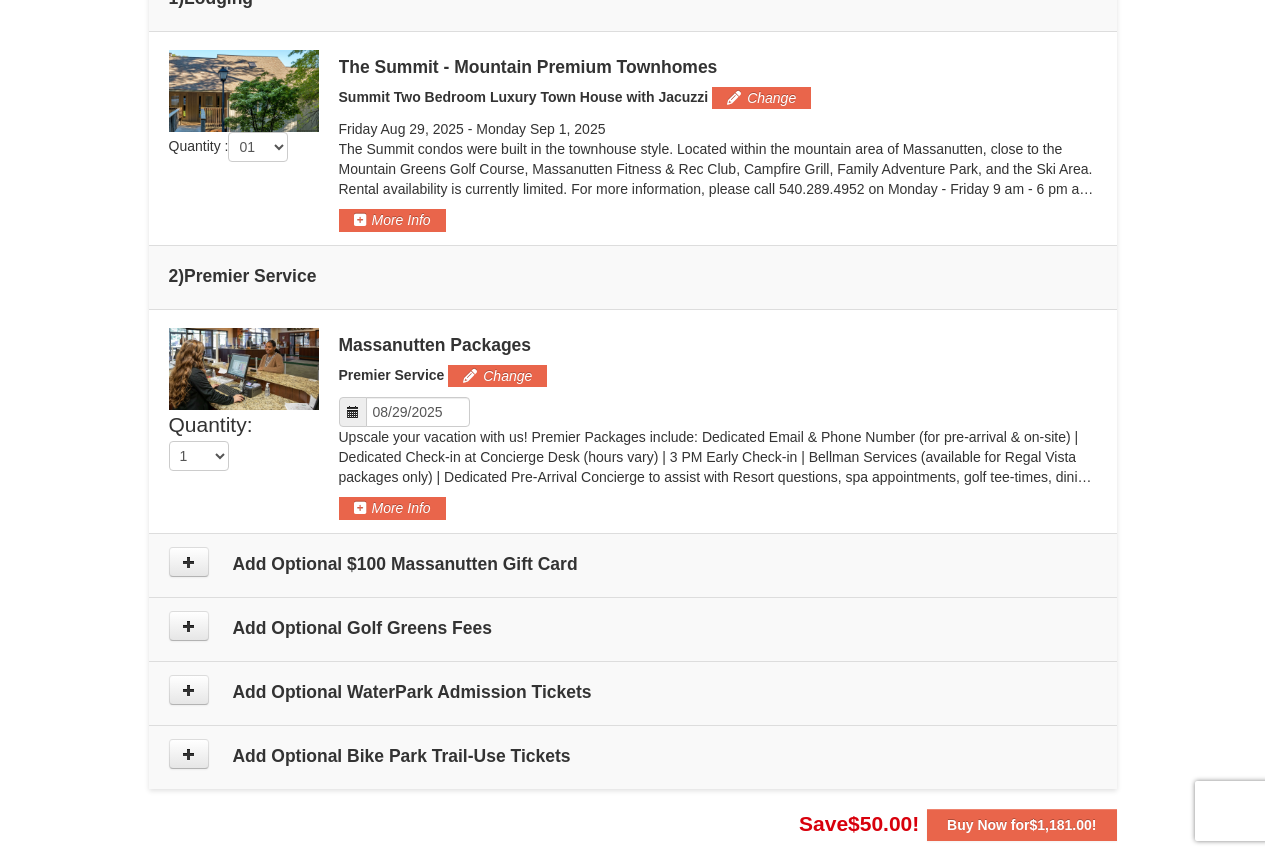 scroll, scrollTop: 892, scrollLeft: 0, axis: vertical 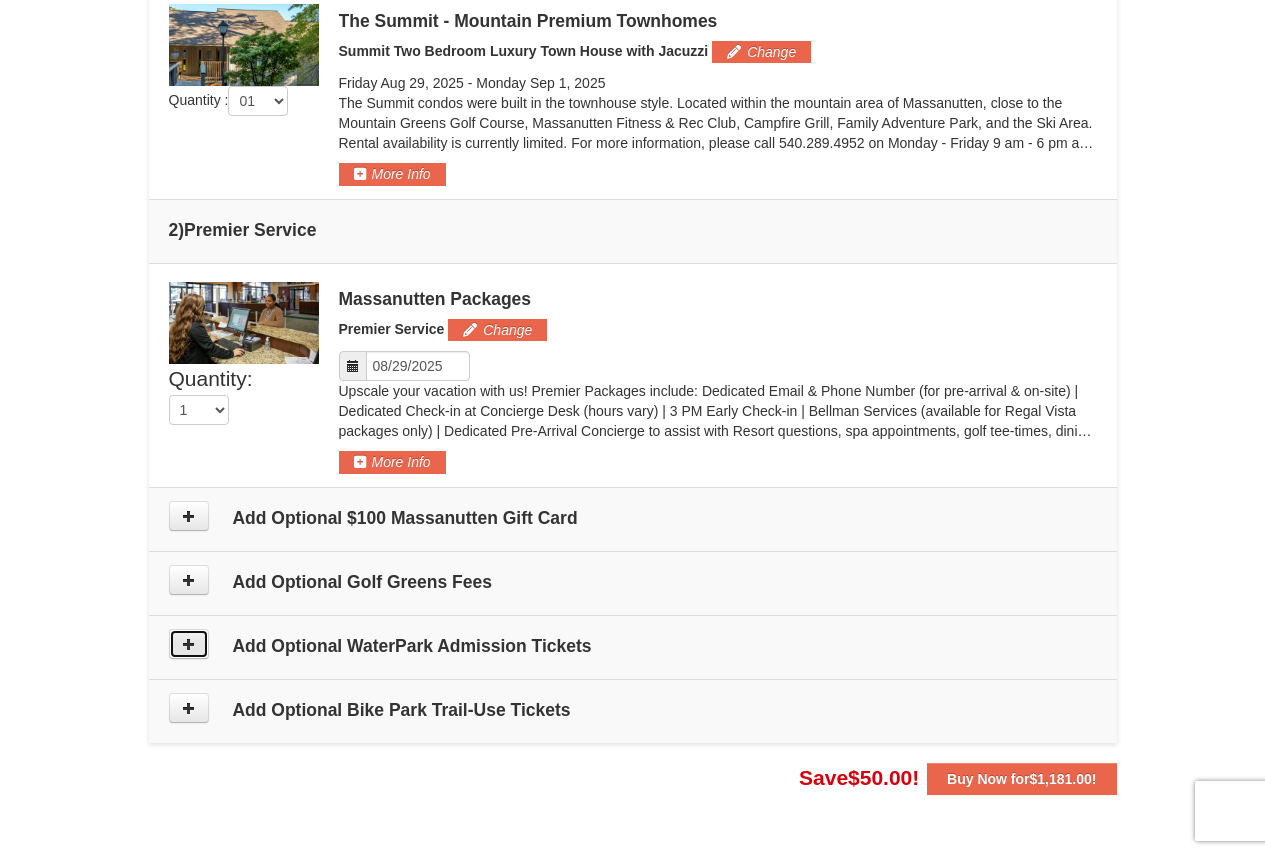 click at bounding box center (189, 644) 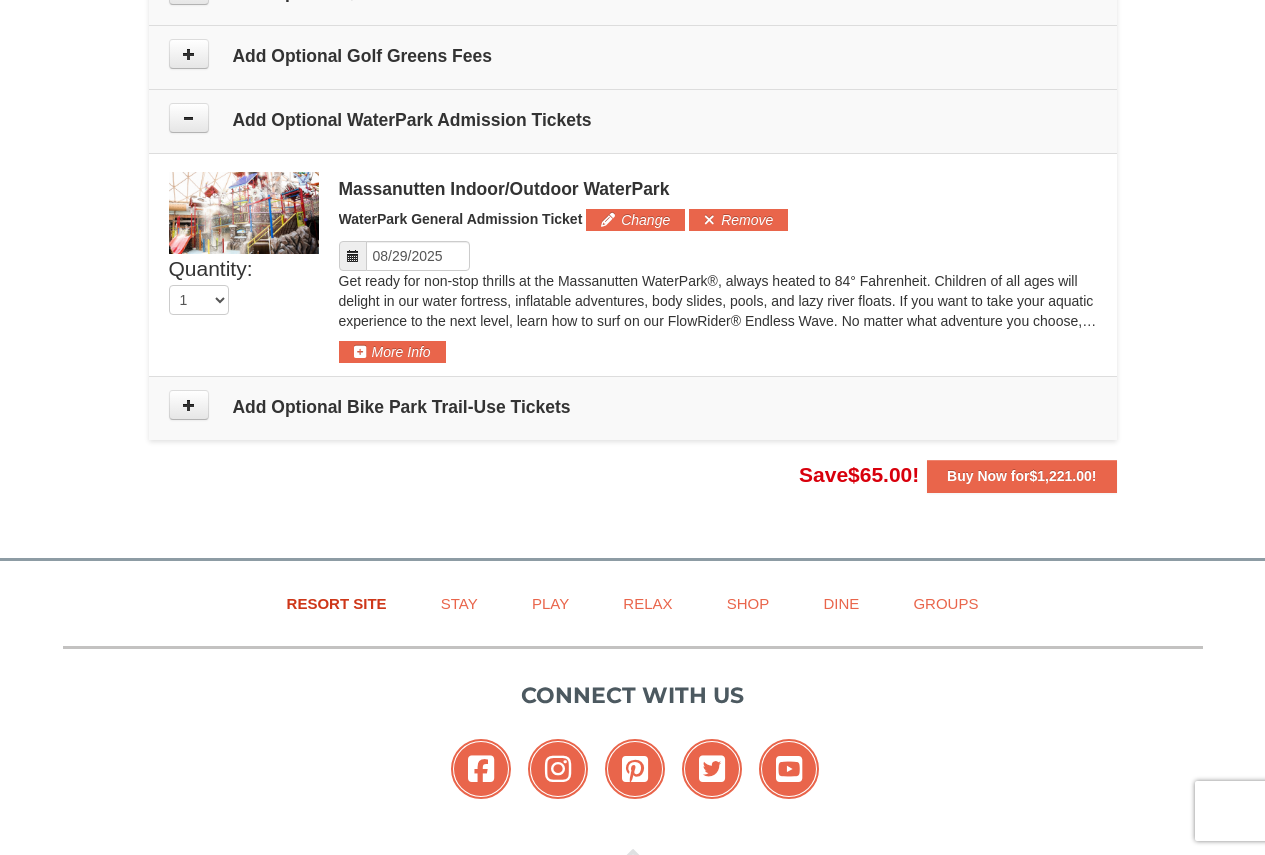 scroll, scrollTop: 1507, scrollLeft: 0, axis: vertical 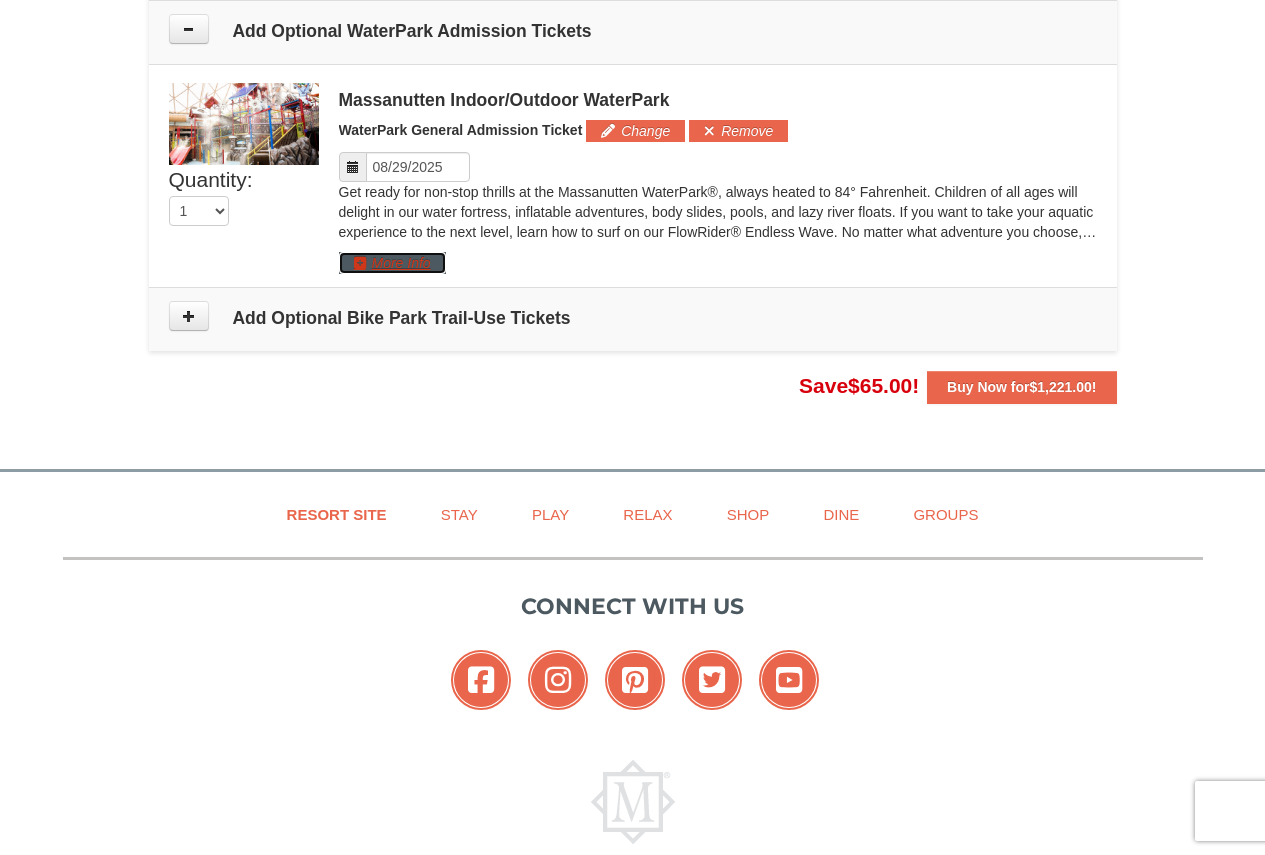 click on "More Info" at bounding box center (392, 263) 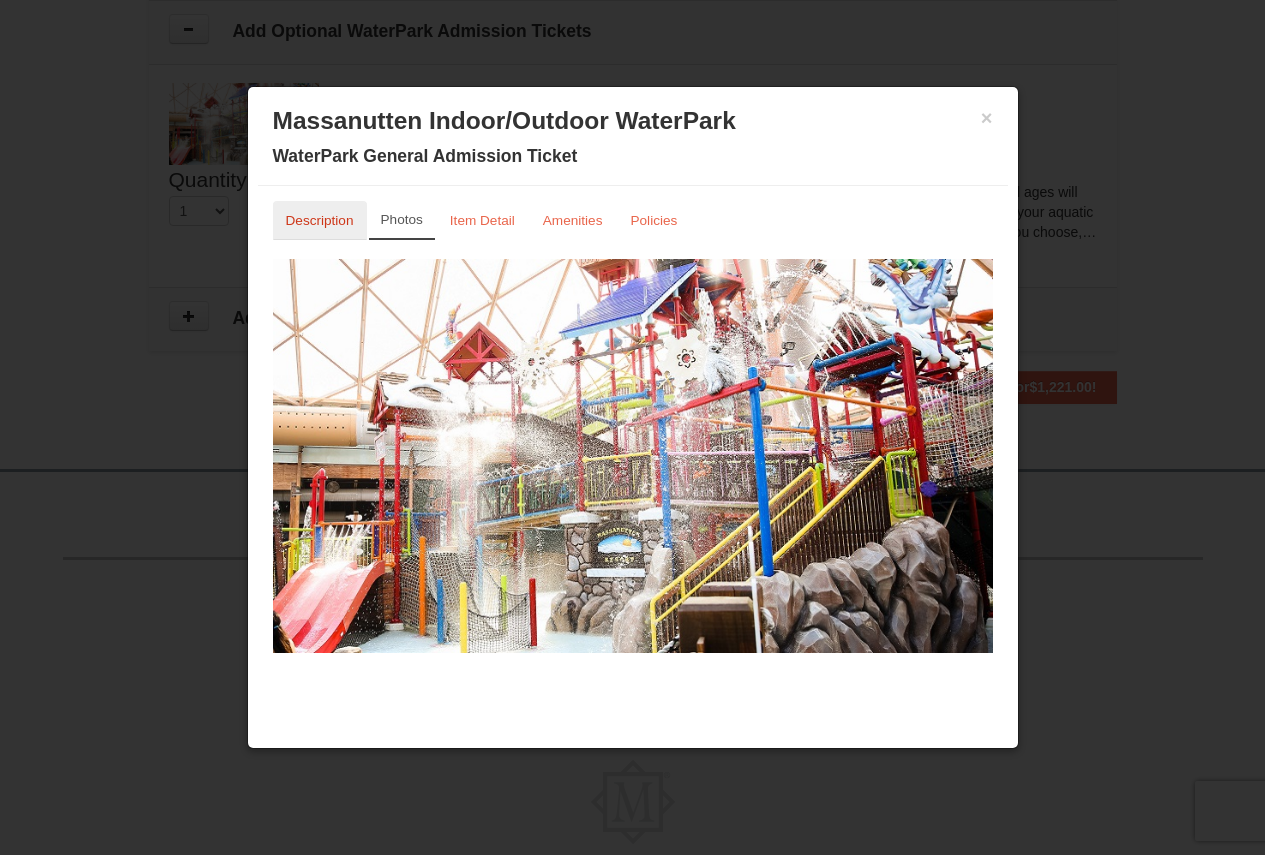 click on "Description" at bounding box center [320, 220] 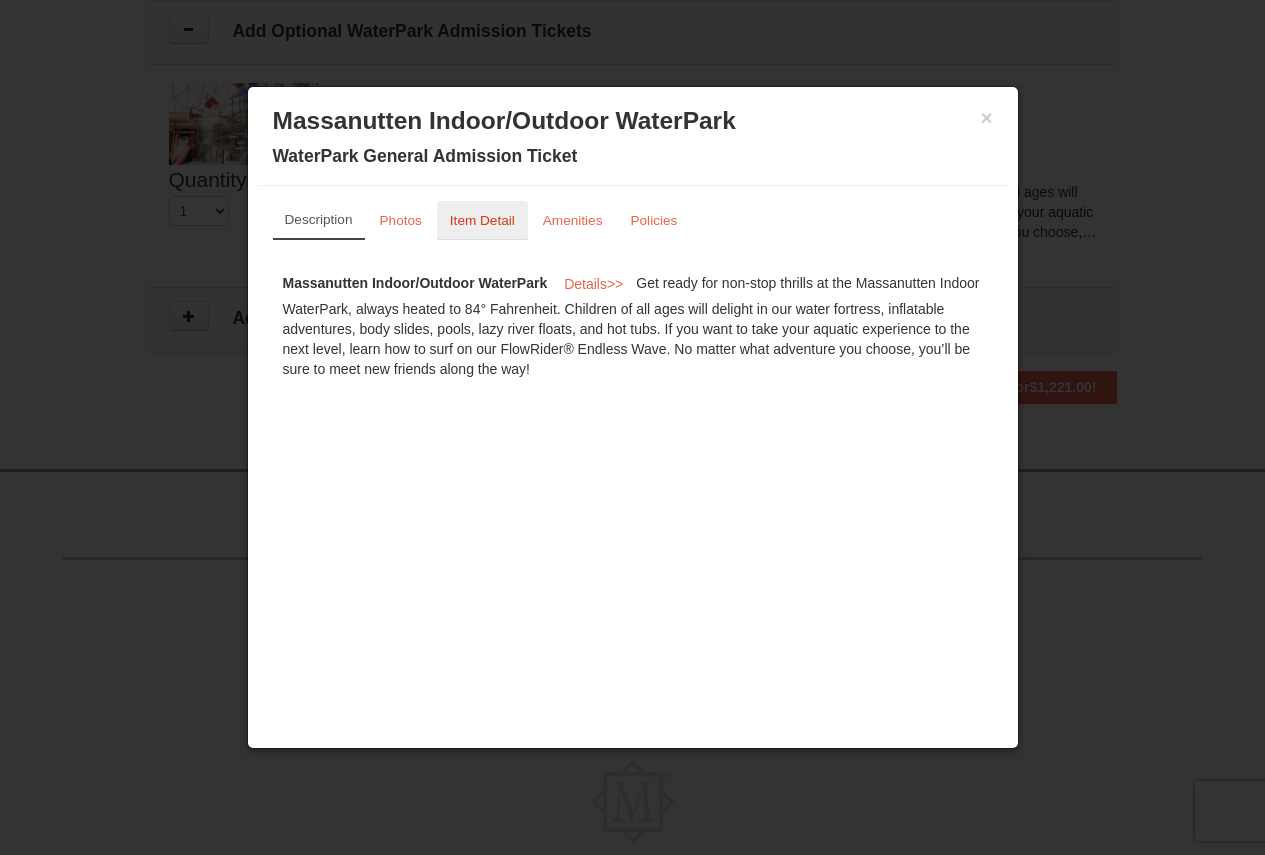 click on "Item Detail" at bounding box center [482, 220] 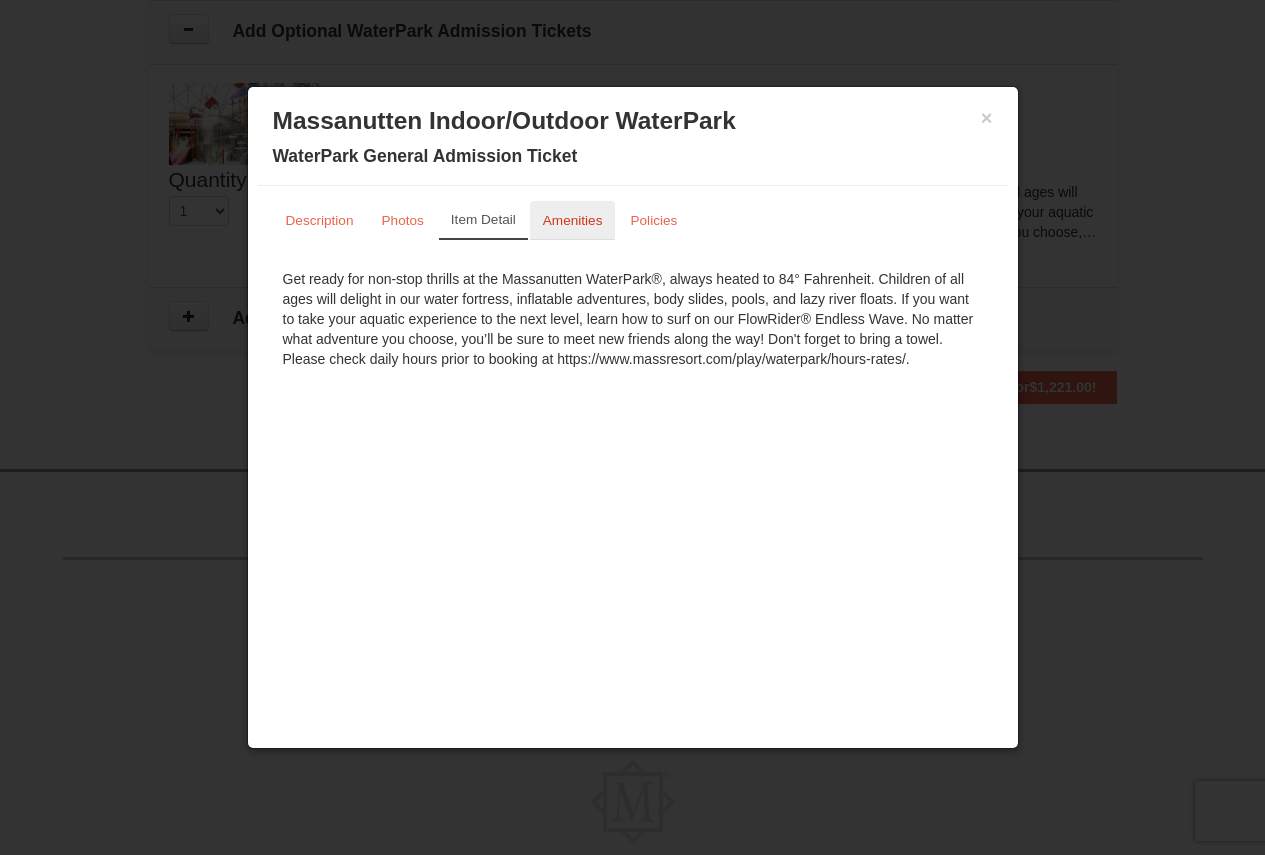 click on "Amenities" at bounding box center [573, 220] 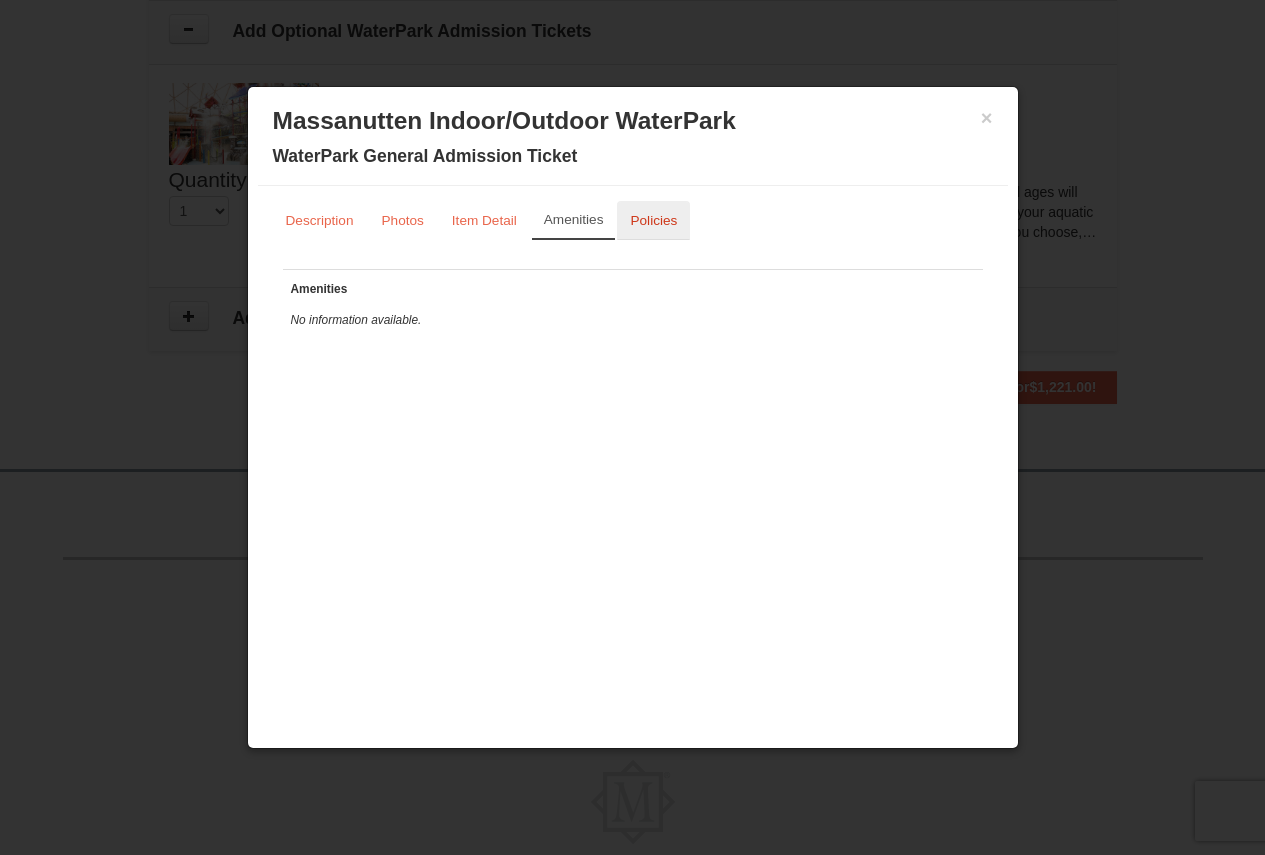 click on "Policies" at bounding box center (653, 220) 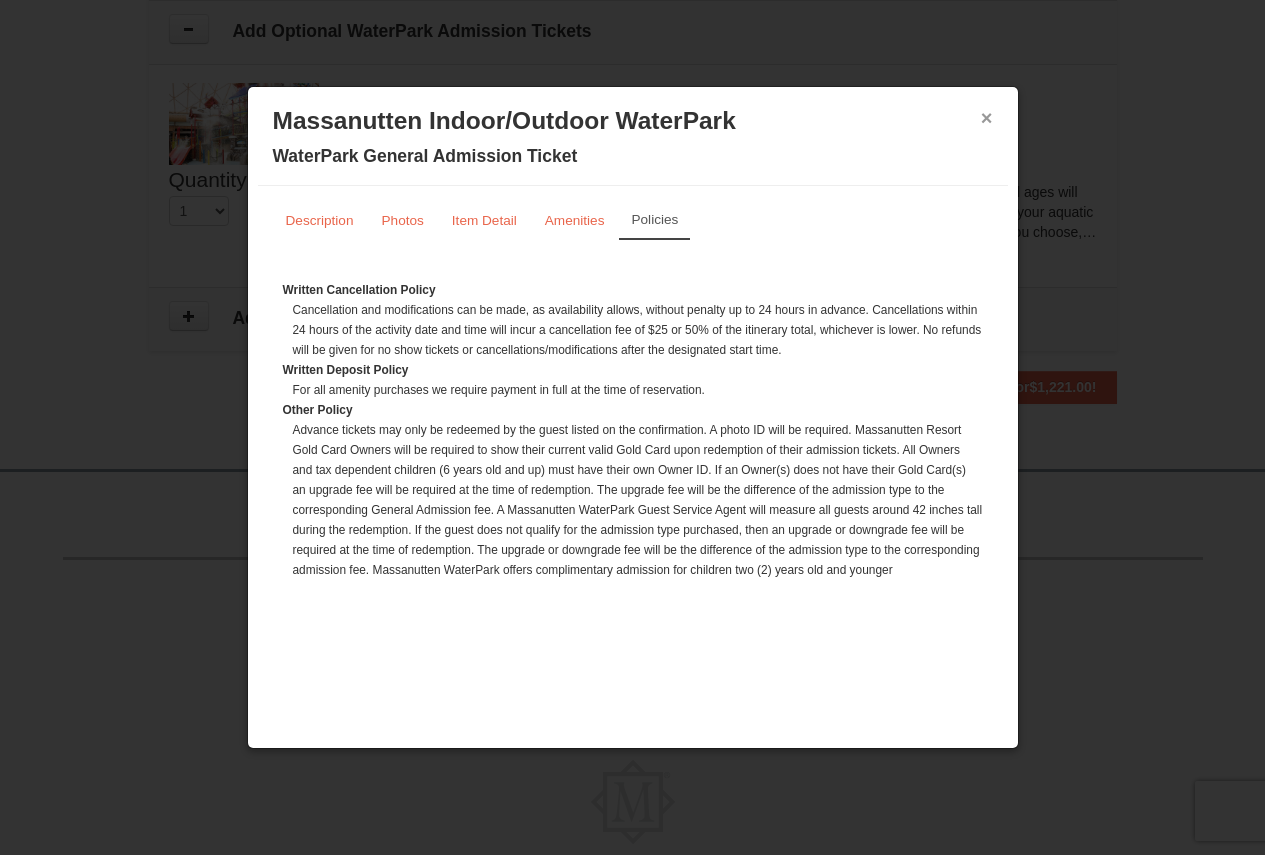 click on "×" at bounding box center (987, 118) 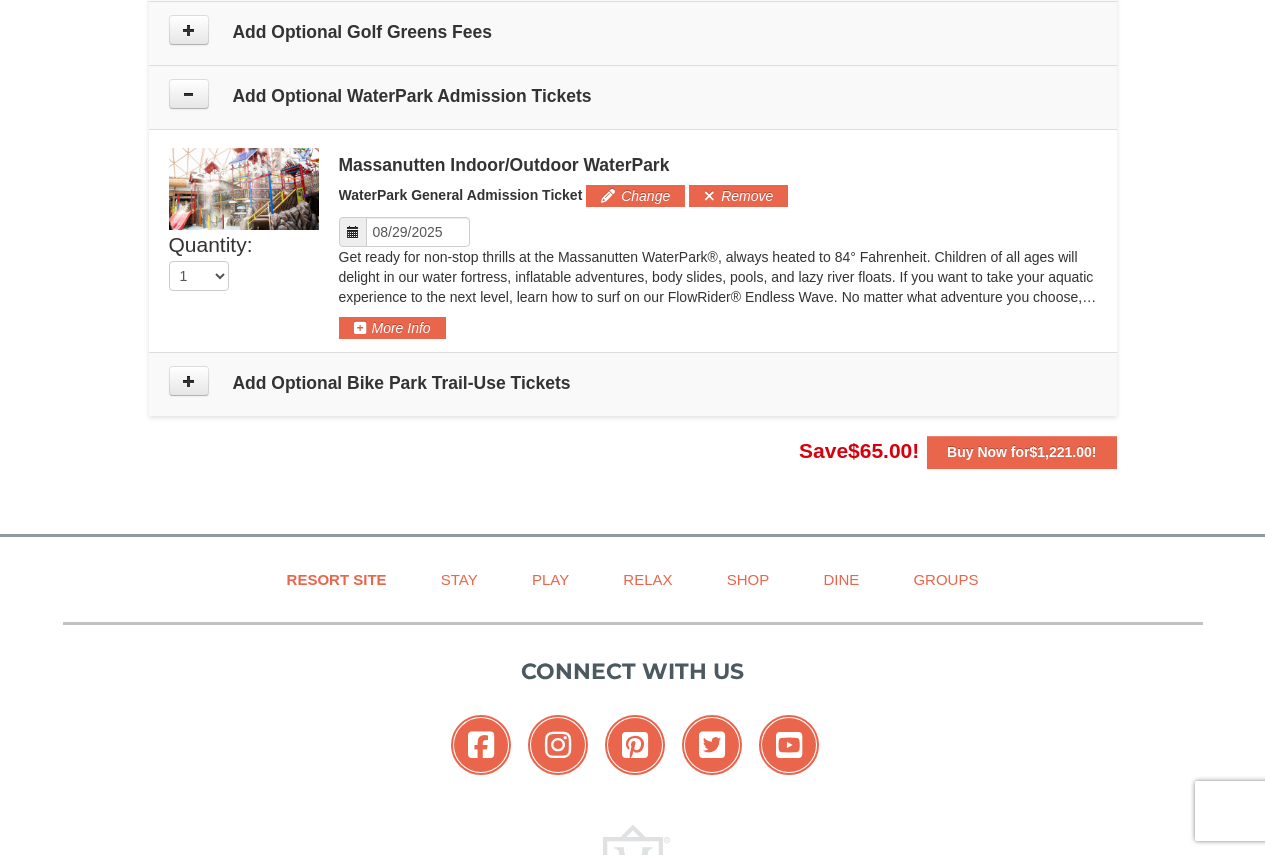 scroll, scrollTop: 1407, scrollLeft: 0, axis: vertical 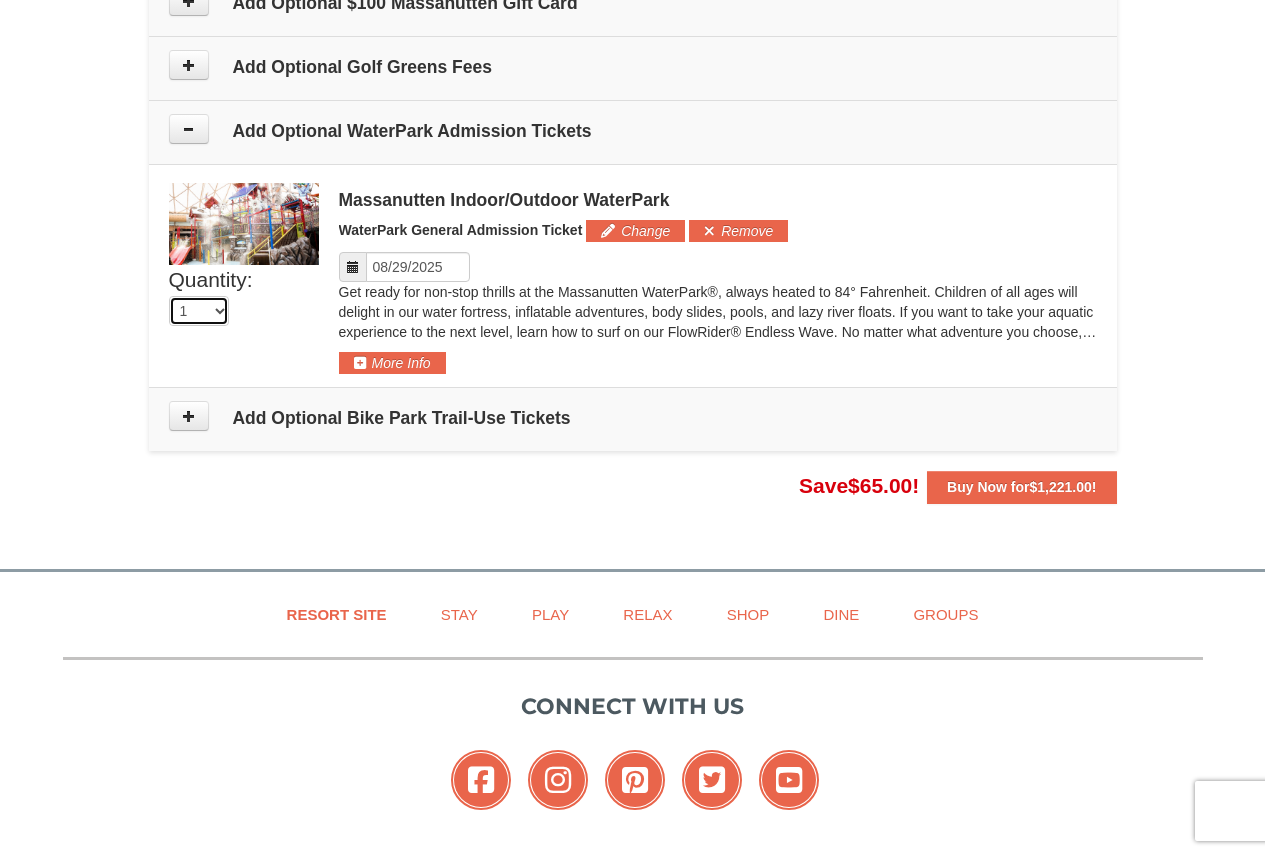click on "0
1
2
3
4
5
6
7
8" at bounding box center (199, 311) 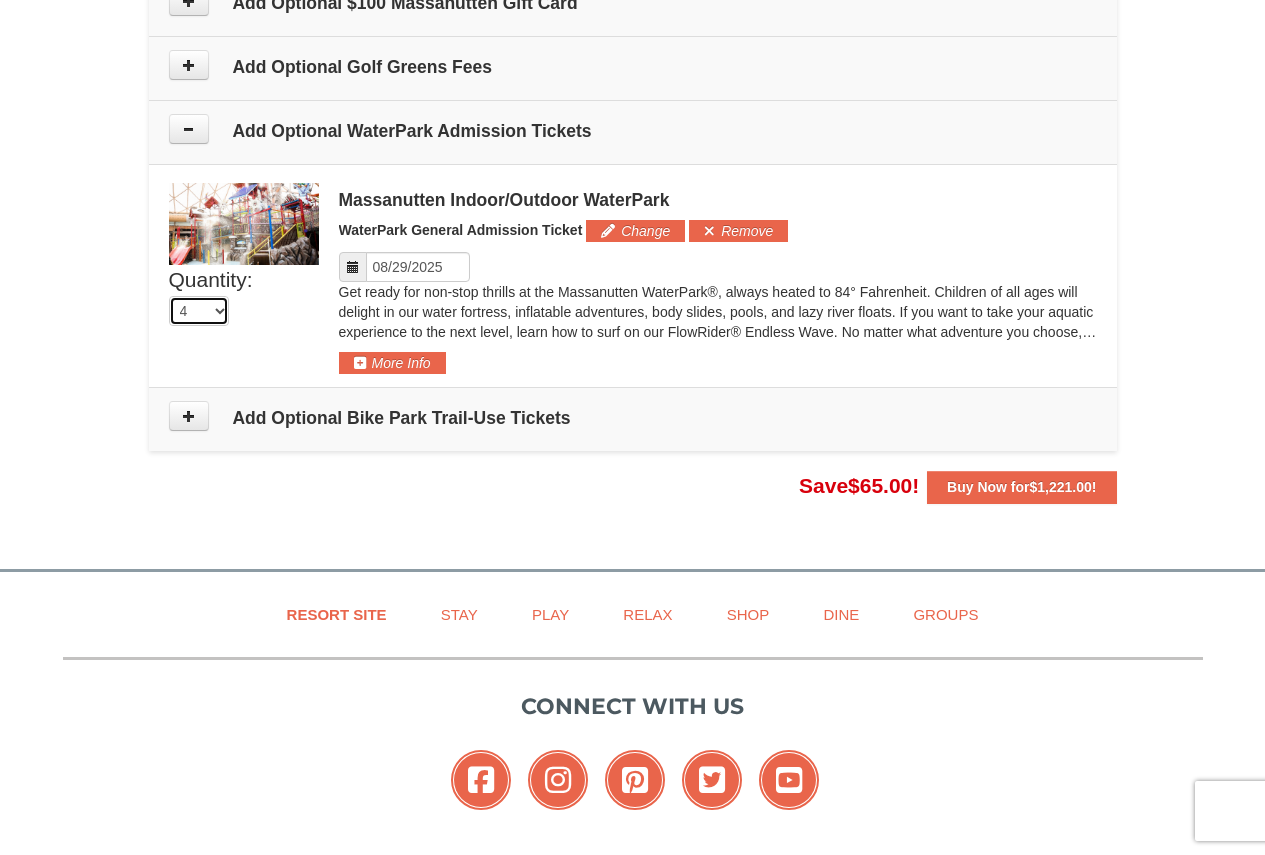 click on "0
1
2
3
4
5
6
7
8" at bounding box center [199, 311] 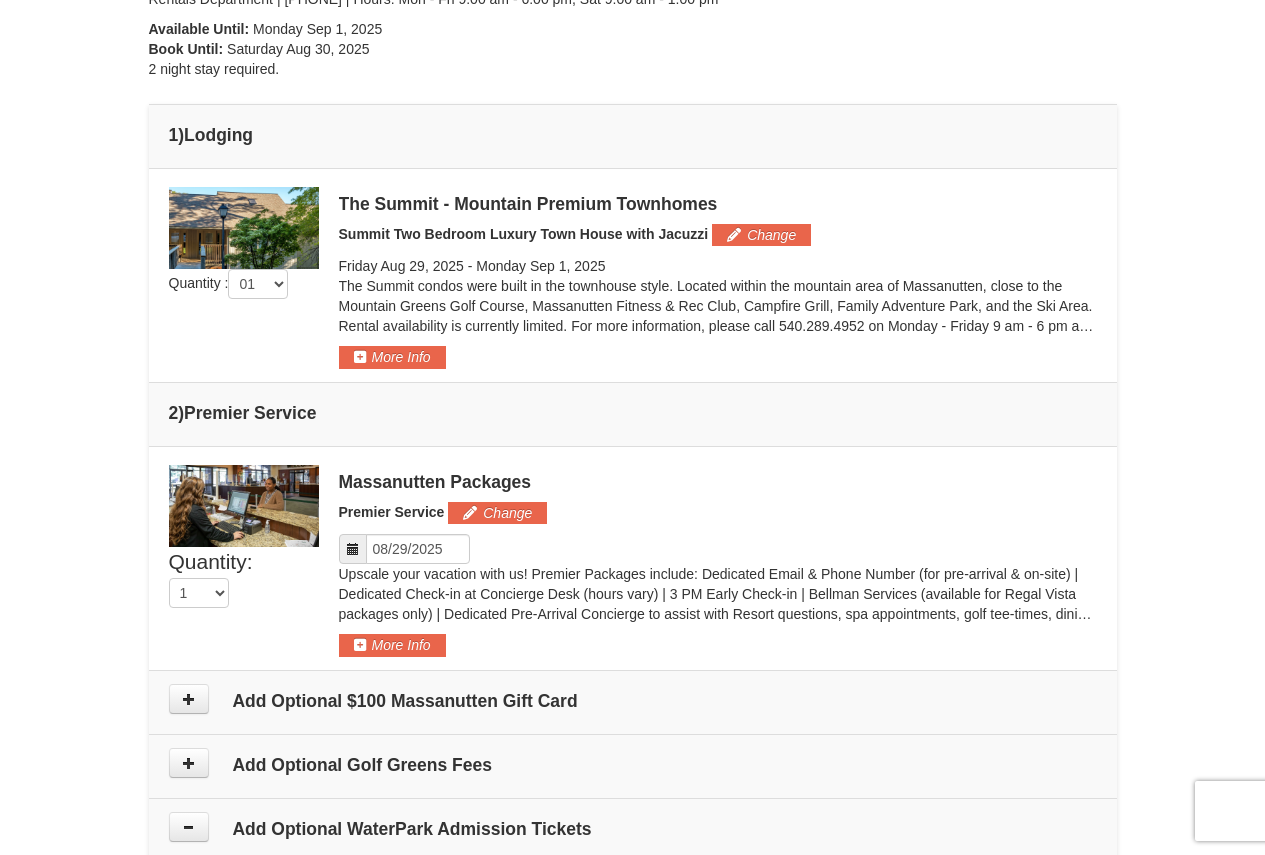 scroll, scrollTop: 707, scrollLeft: 0, axis: vertical 